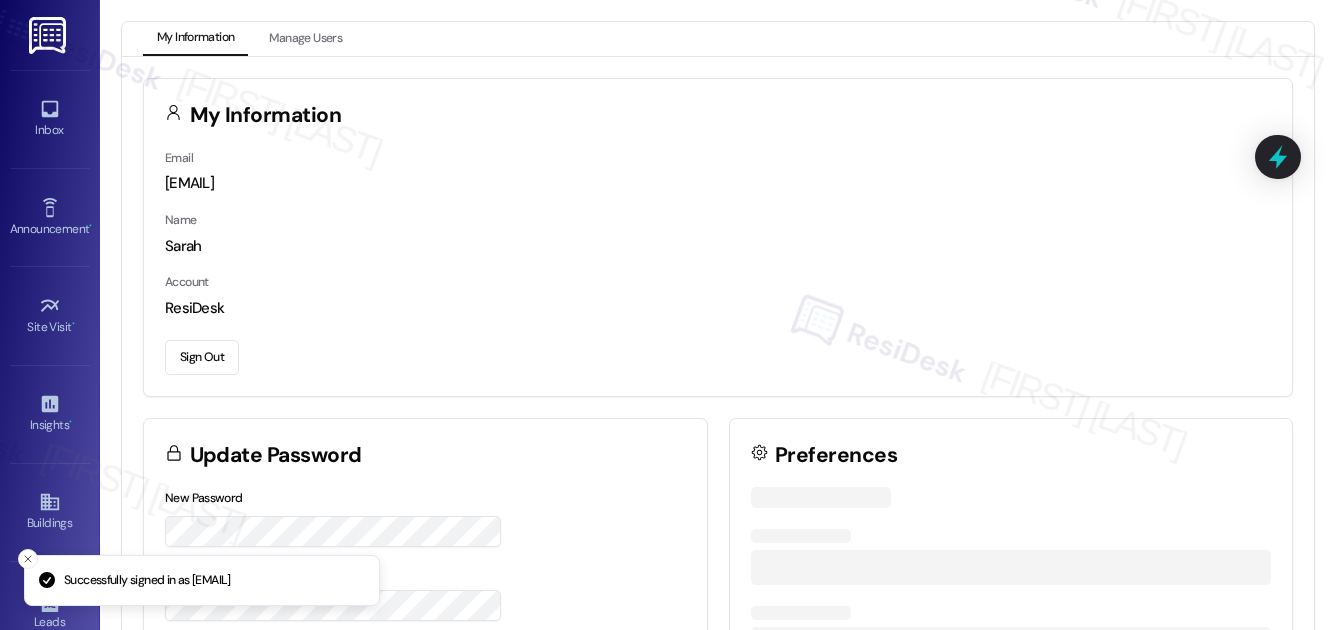 scroll, scrollTop: 0, scrollLeft: 0, axis: both 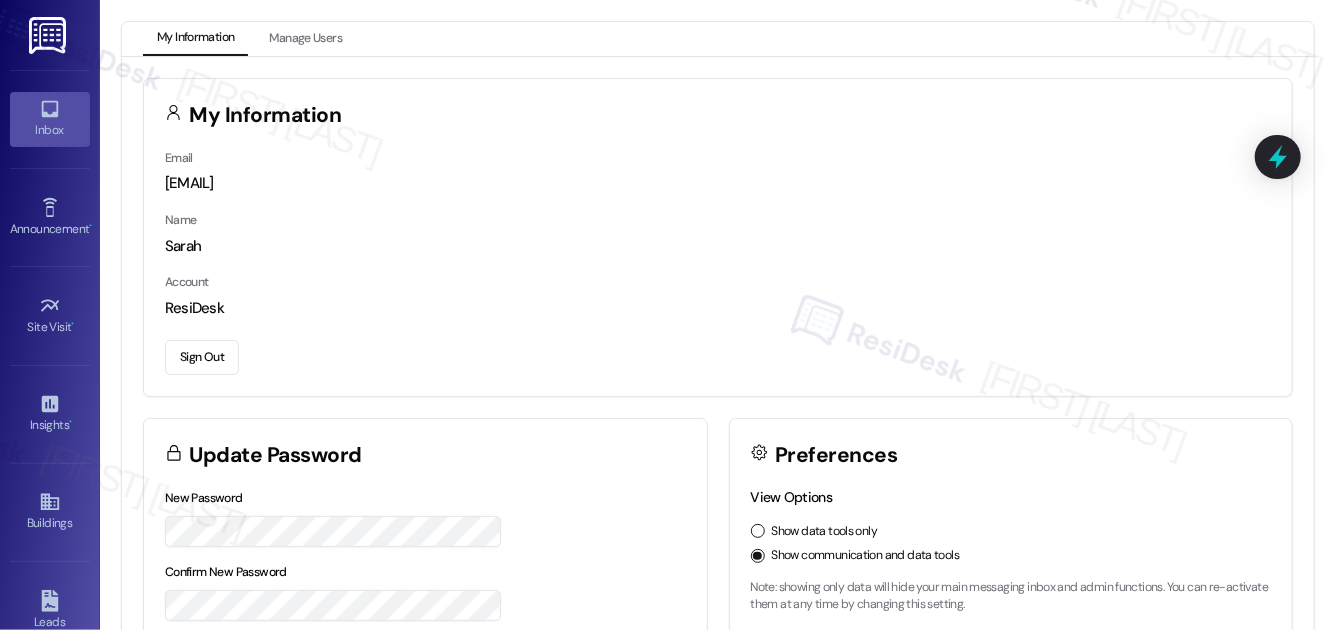 click 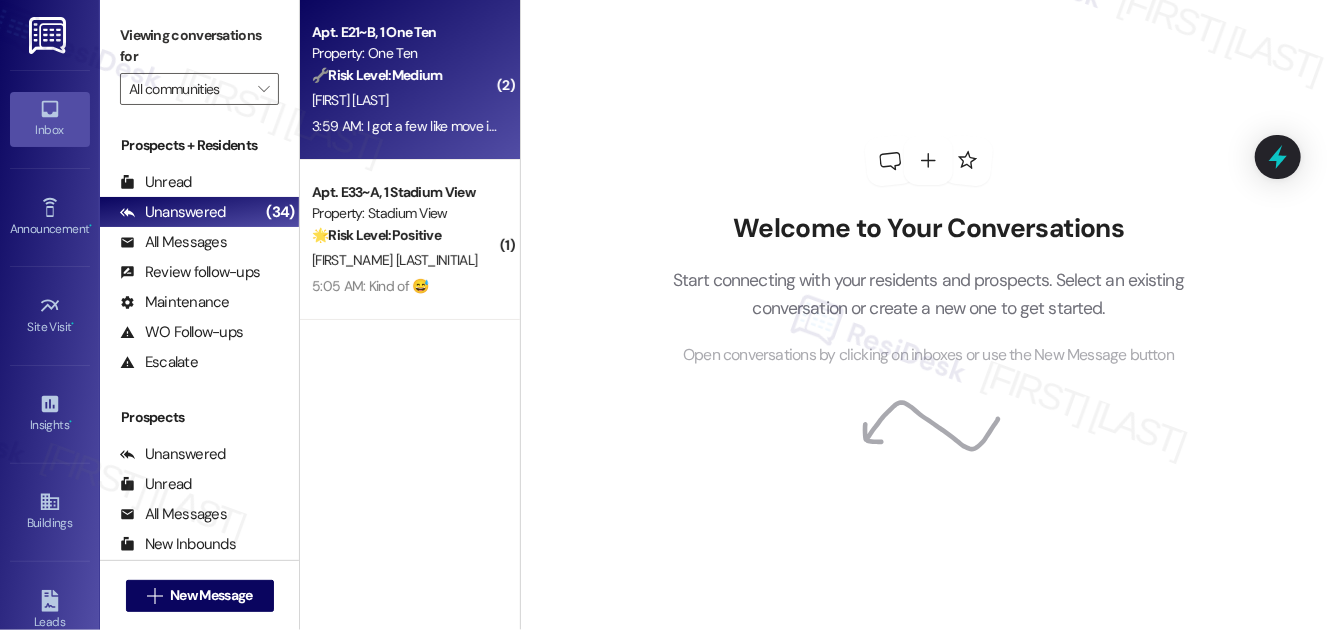 click on "Property: One Ten" at bounding box center [404, 53] 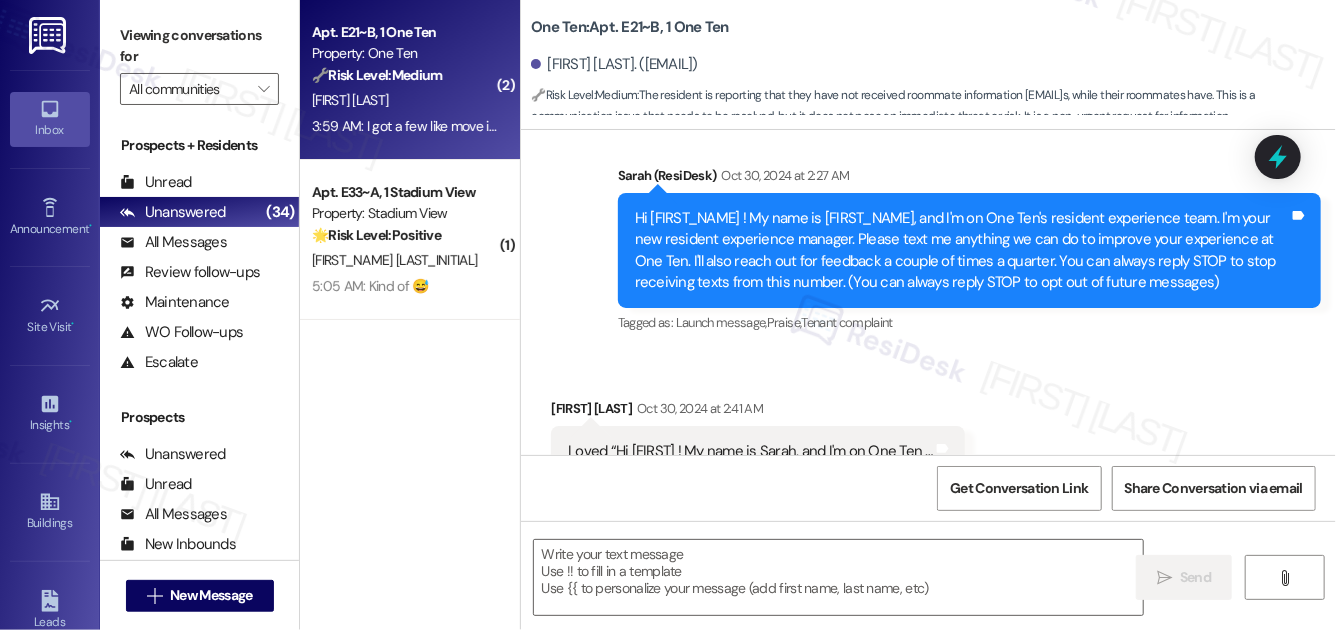 click on "Property: One Ten" at bounding box center [404, 53] 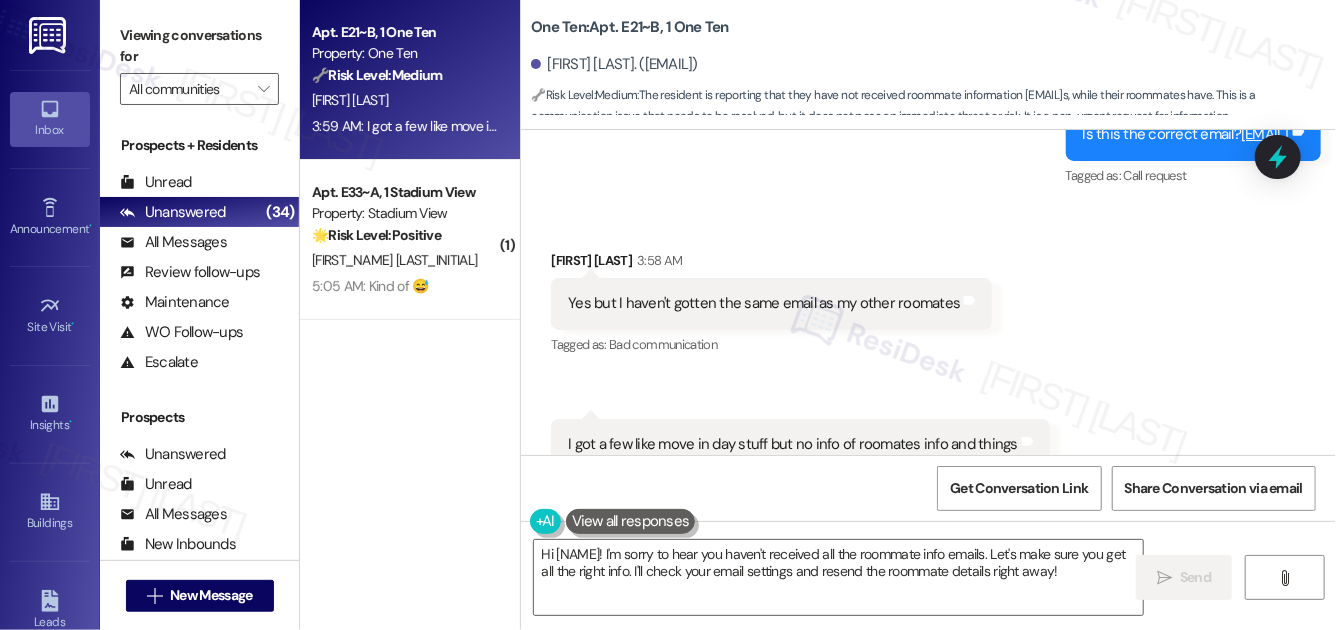 scroll, scrollTop: 3816, scrollLeft: 0, axis: vertical 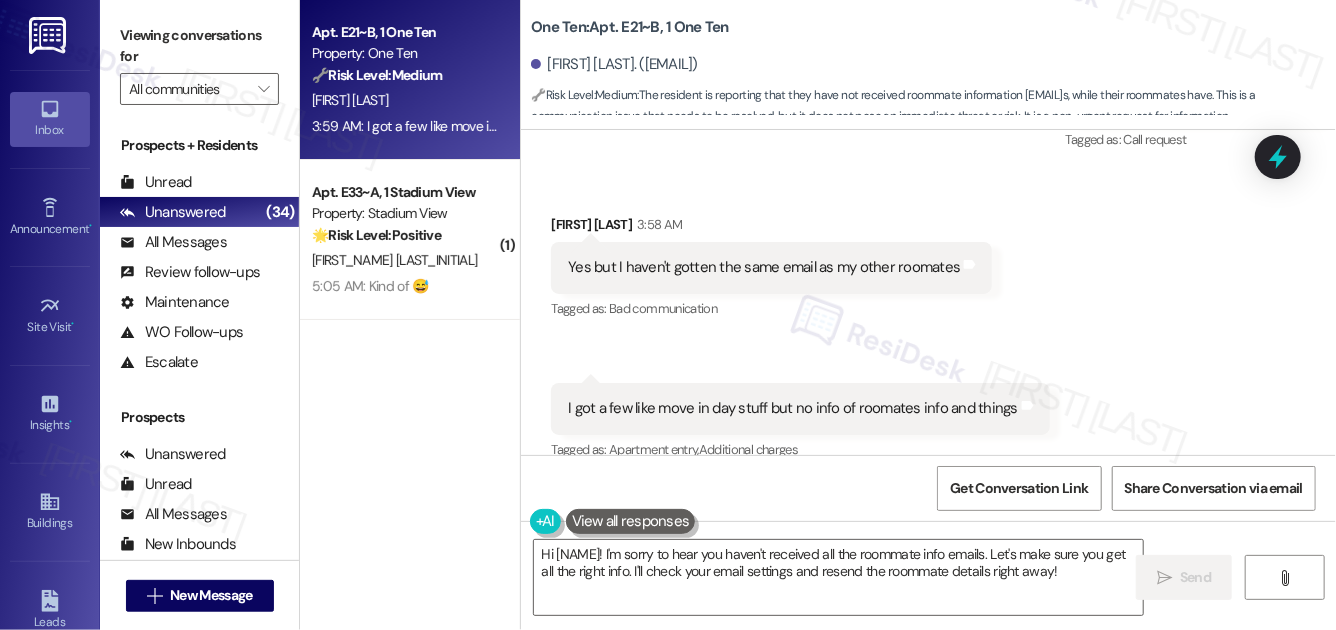 click on "Yes but I haven't gotten the same email as my other roomates" at bounding box center (764, 267) 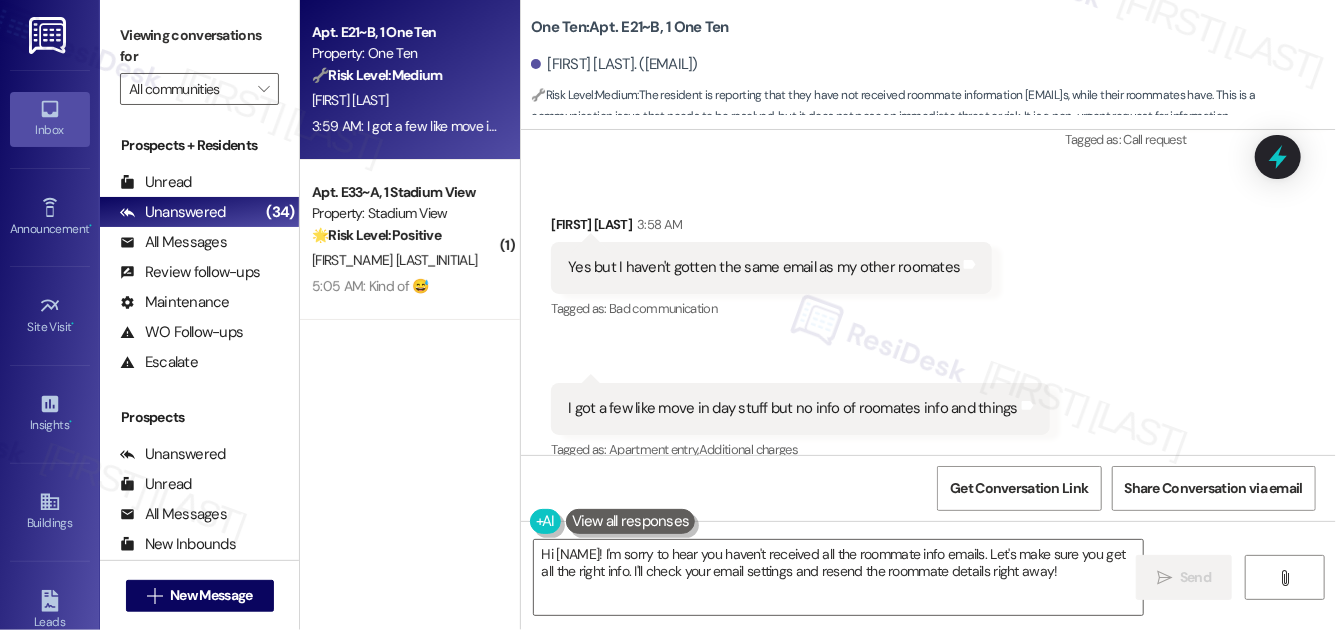 click on "Yes but I haven't gotten the same email as my other roomates" at bounding box center (764, 267) 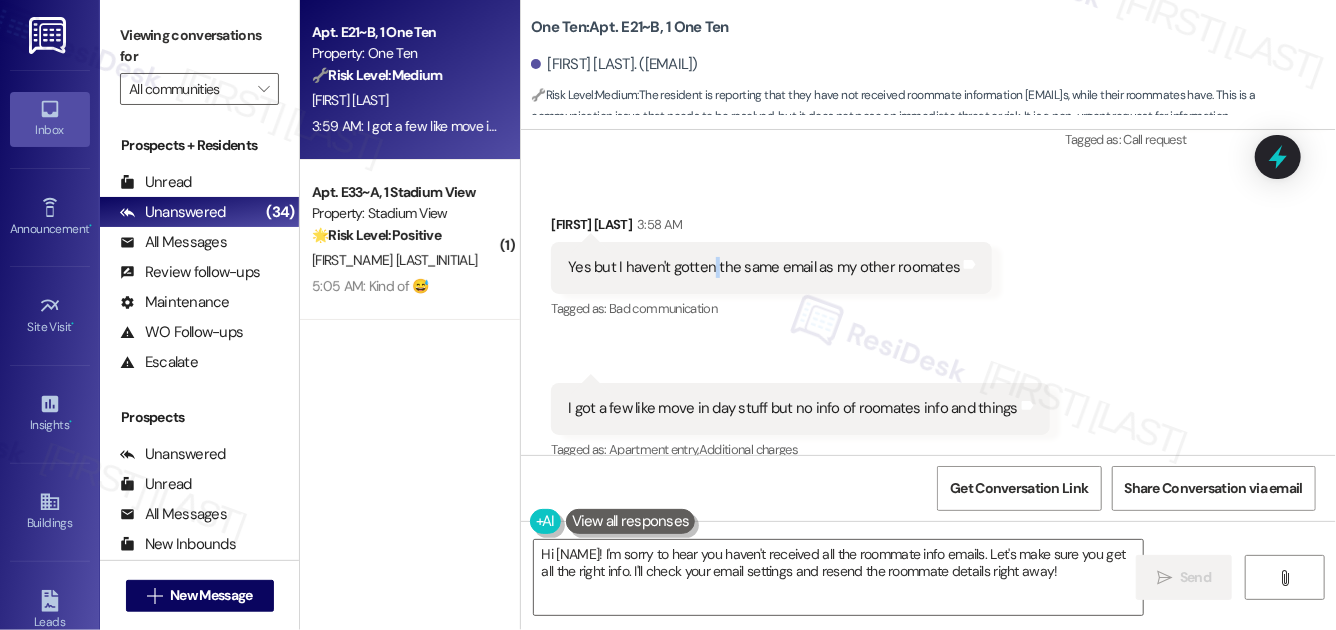 click on "Yes but I haven't gotten the same email as my other roomates" at bounding box center (764, 267) 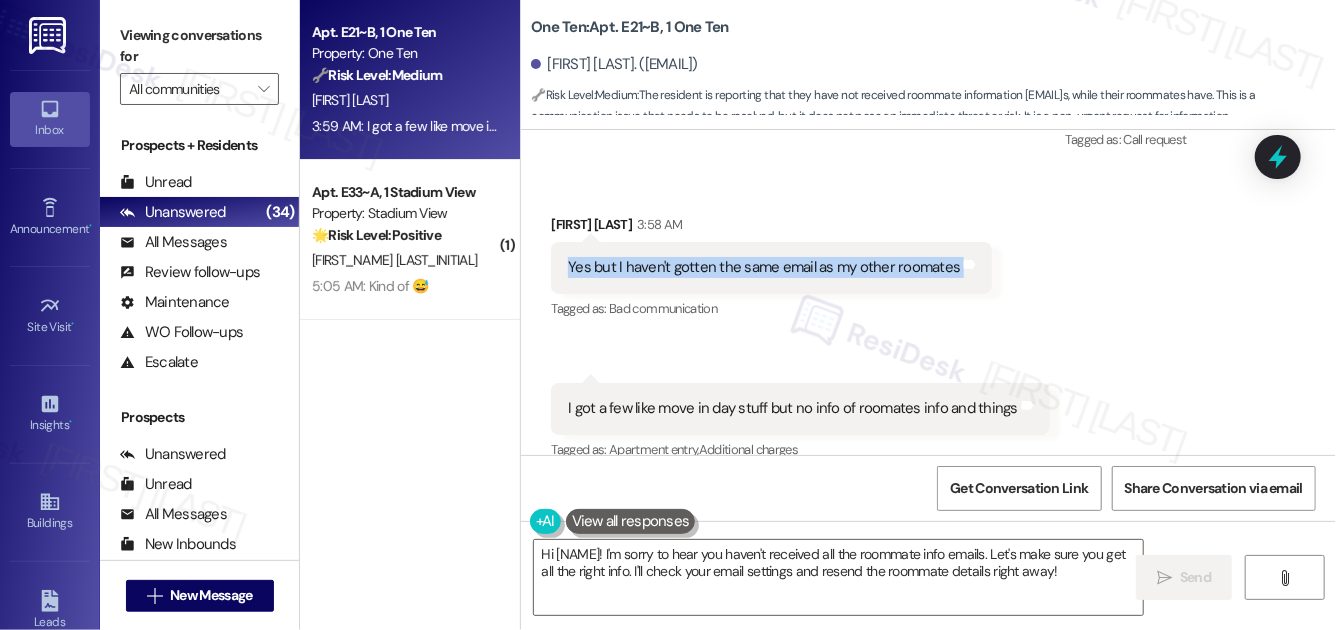 click on "I got a few like move in day stuff but no info of roomates info and things" at bounding box center [793, 408] 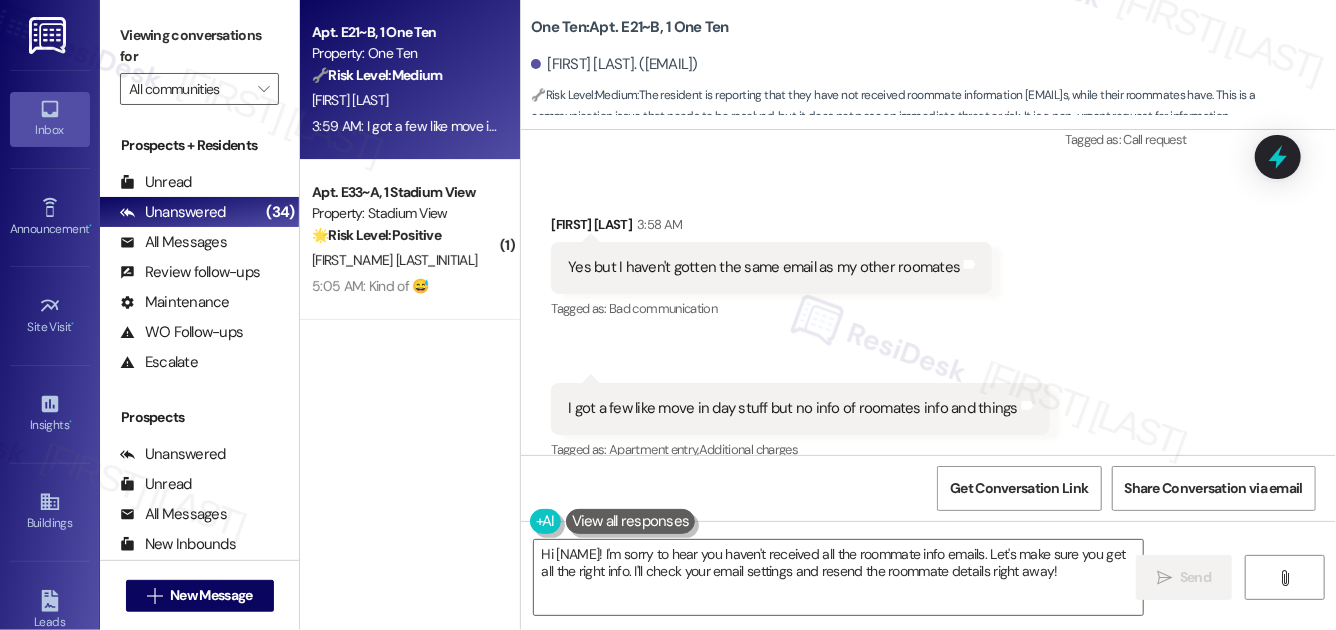 click on "I got a few like move in day stuff but no info of roomates info and things" at bounding box center [793, 408] 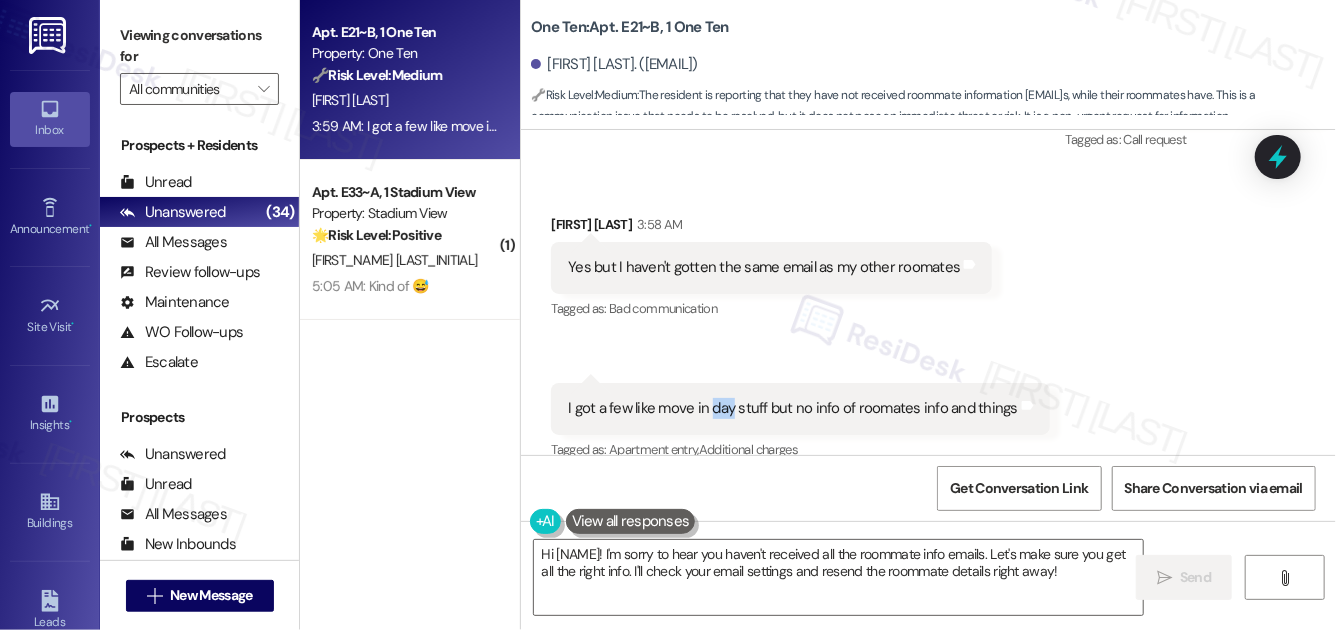 click on "I got a few like move in day stuff but no info of roomates info and things" at bounding box center [793, 408] 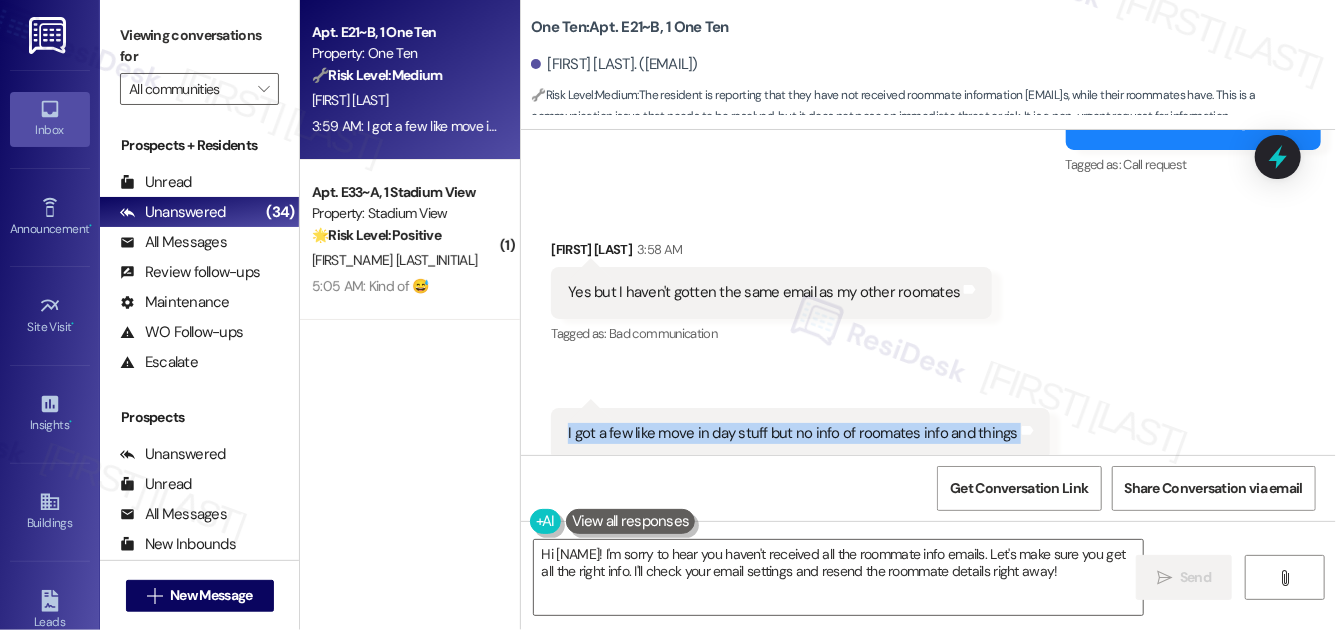 scroll, scrollTop: 3840, scrollLeft: 0, axis: vertical 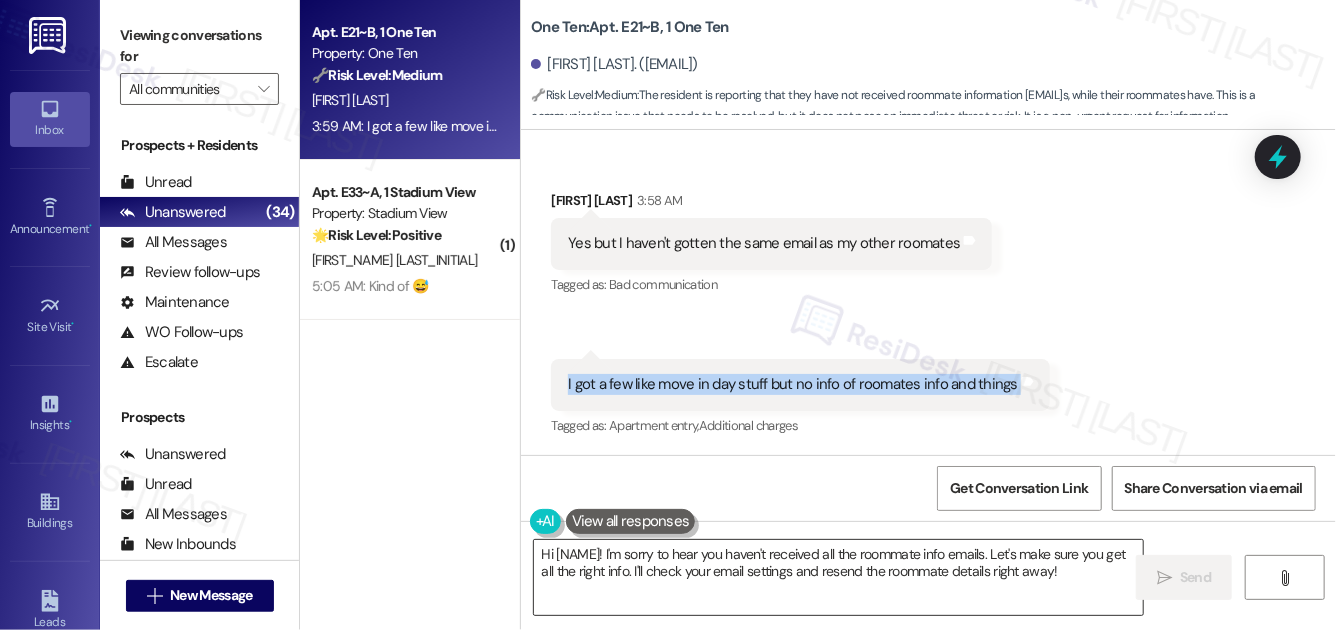 click on "Hi [NAME]! I'm sorry to hear you haven't received all the roommate info emails. Let's make sure you get all the right info. I'll check your email settings and resend the roommate details right away!" at bounding box center [838, 577] 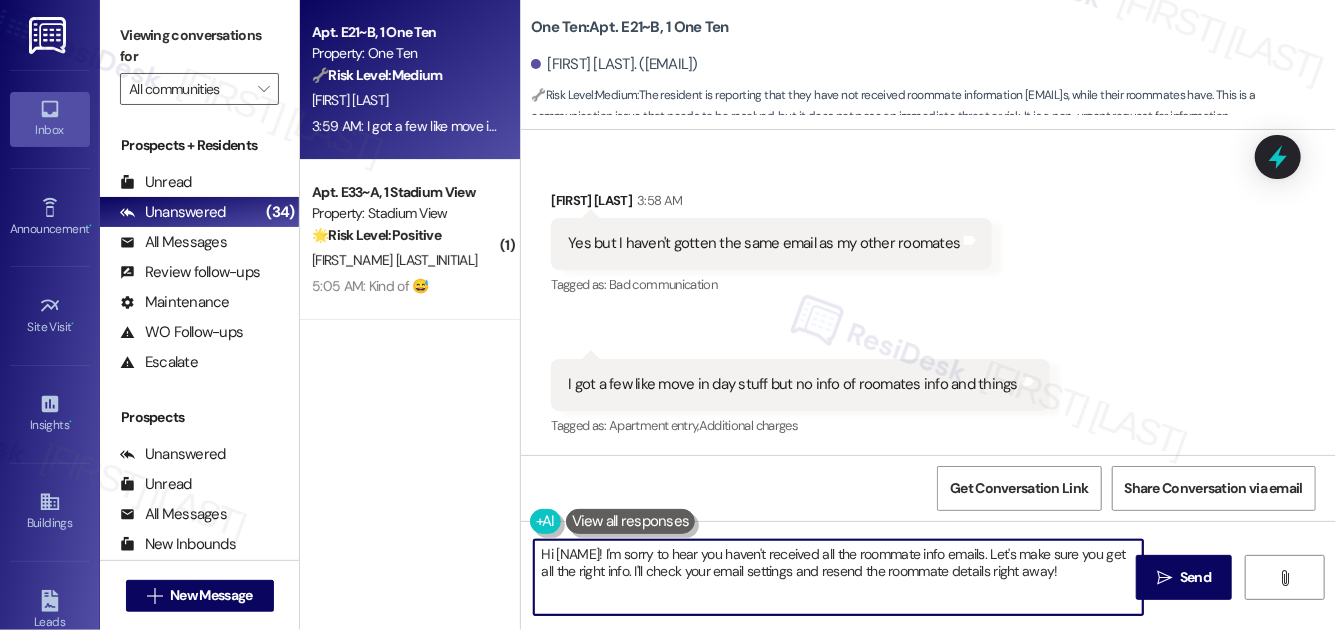 click on "Hi [NAME]! I'm sorry to hear you haven't received all the roommate info emails. Let's make sure you get all the right info. I'll check your email settings and resend the roommate details right away!" at bounding box center [838, 577] 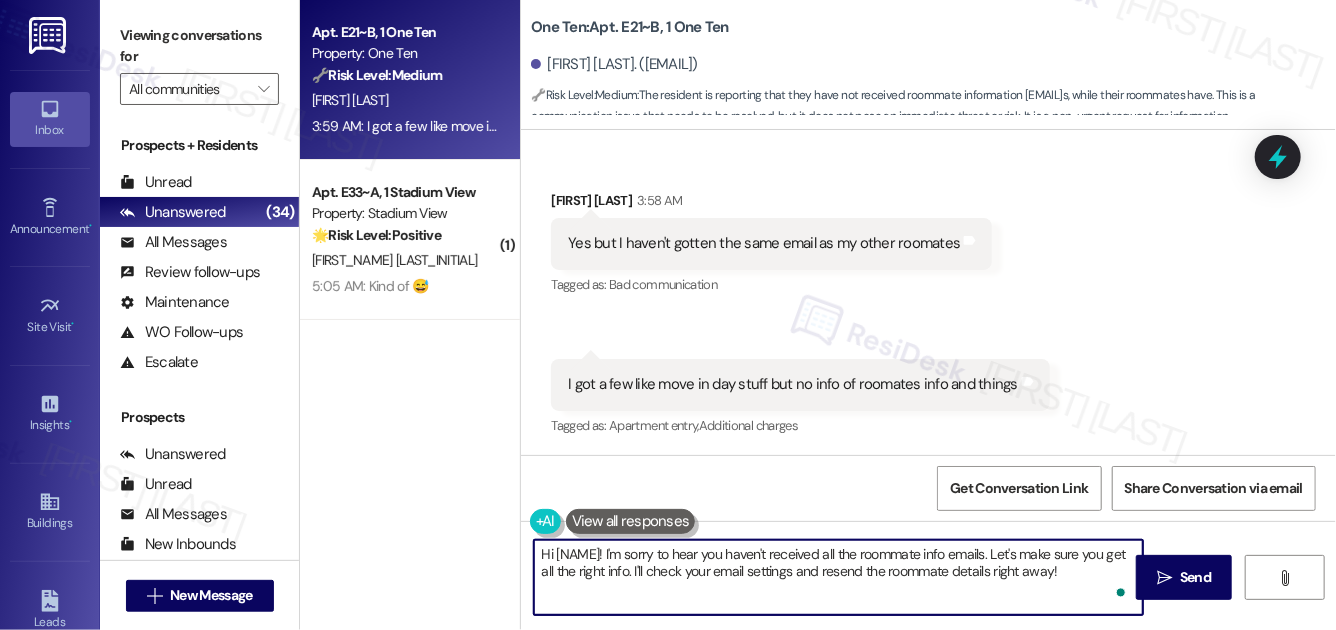 click on "Hi [NAME]! I'm sorry to hear you haven't received all the roommate info emails. Let's make sure you get all the right info. I'll check your email settings and resend the roommate details right away!" at bounding box center [838, 577] 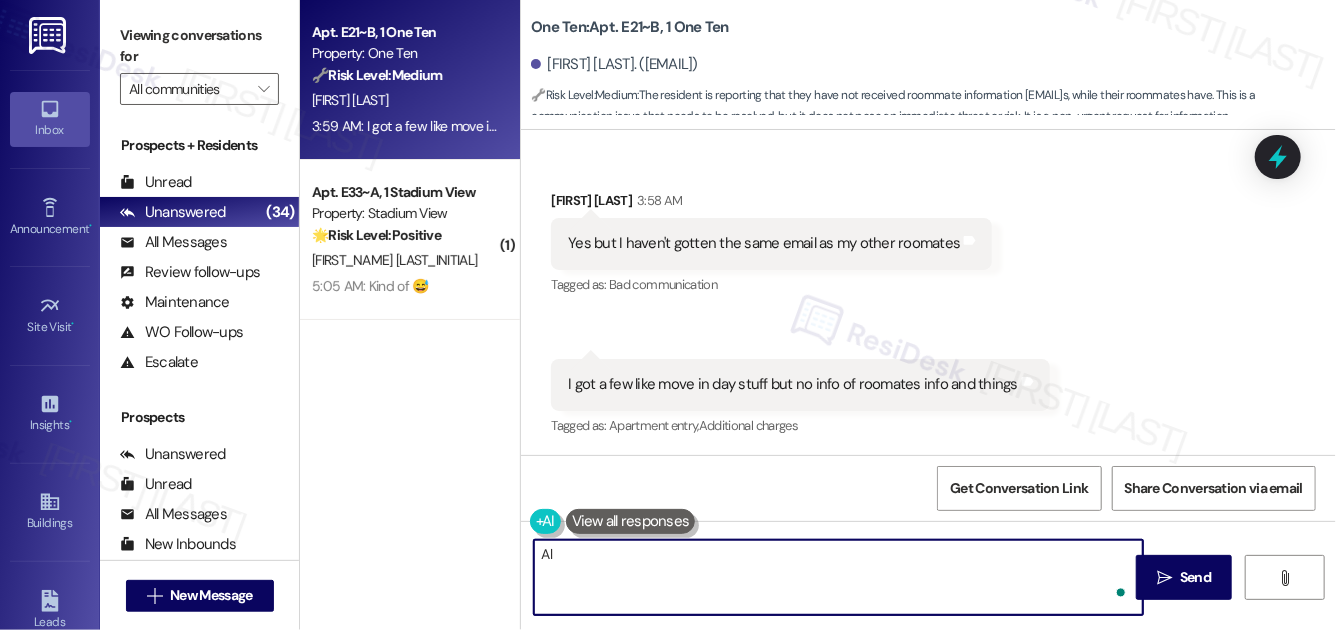 type on "A" 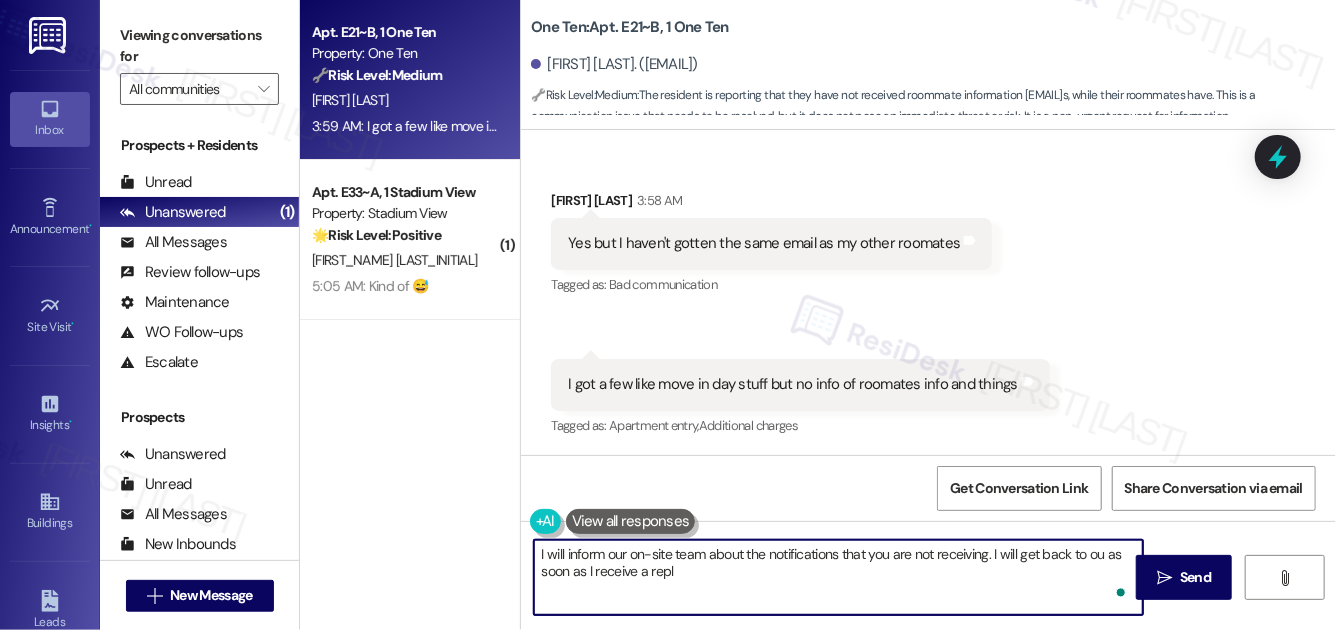 type on "I will inform our on-site team about the notifications that you are not receiving. I will get back to ou as soon as I receive a reply" 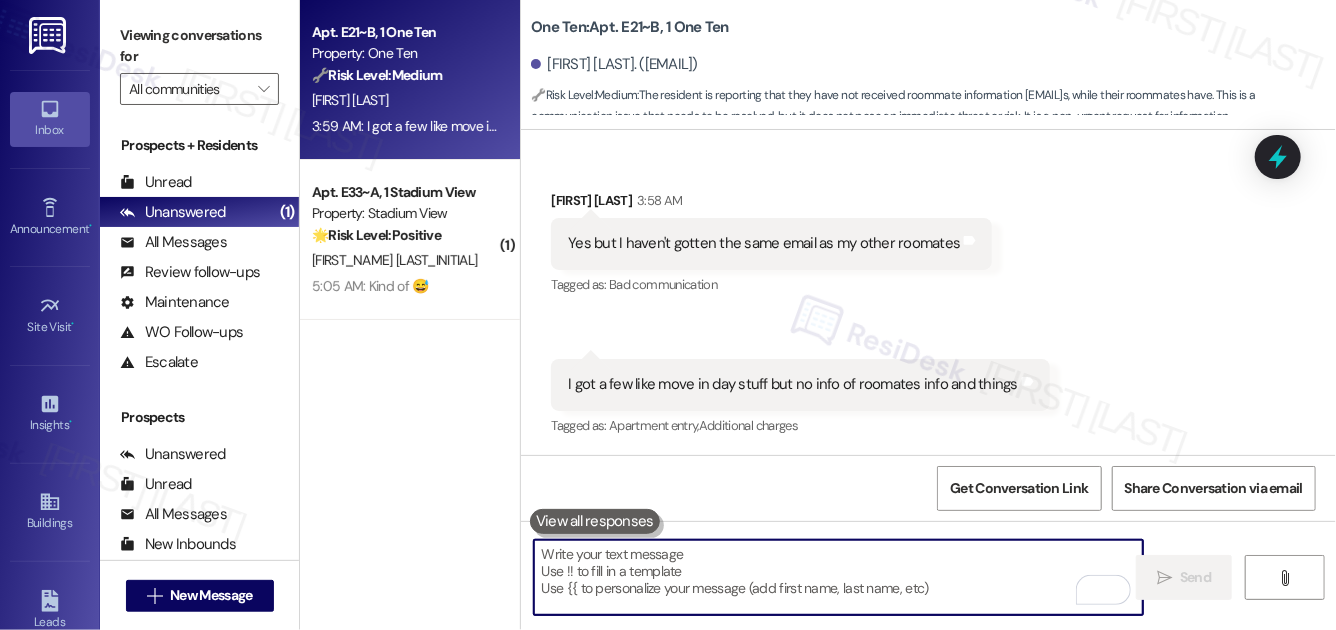 click at bounding box center (838, 577) 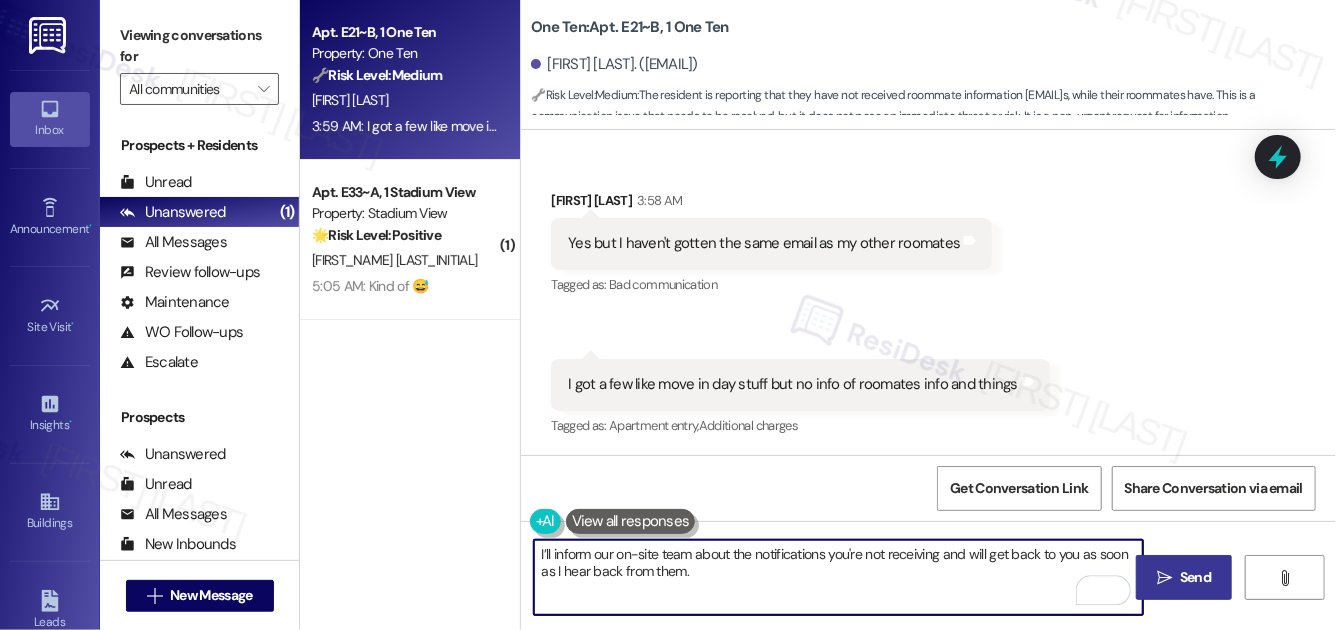 type on "I’ll inform our on-site team about the notifications you're not receiving and will get back to you as soon as I hear back from them." 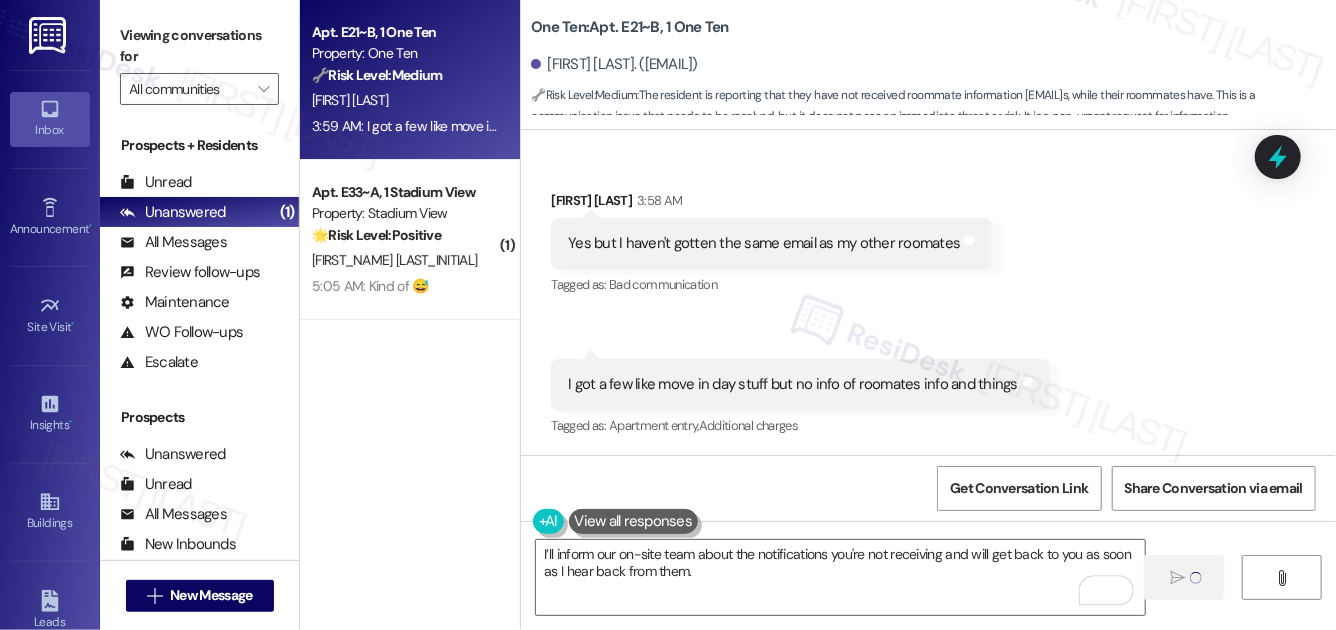 type 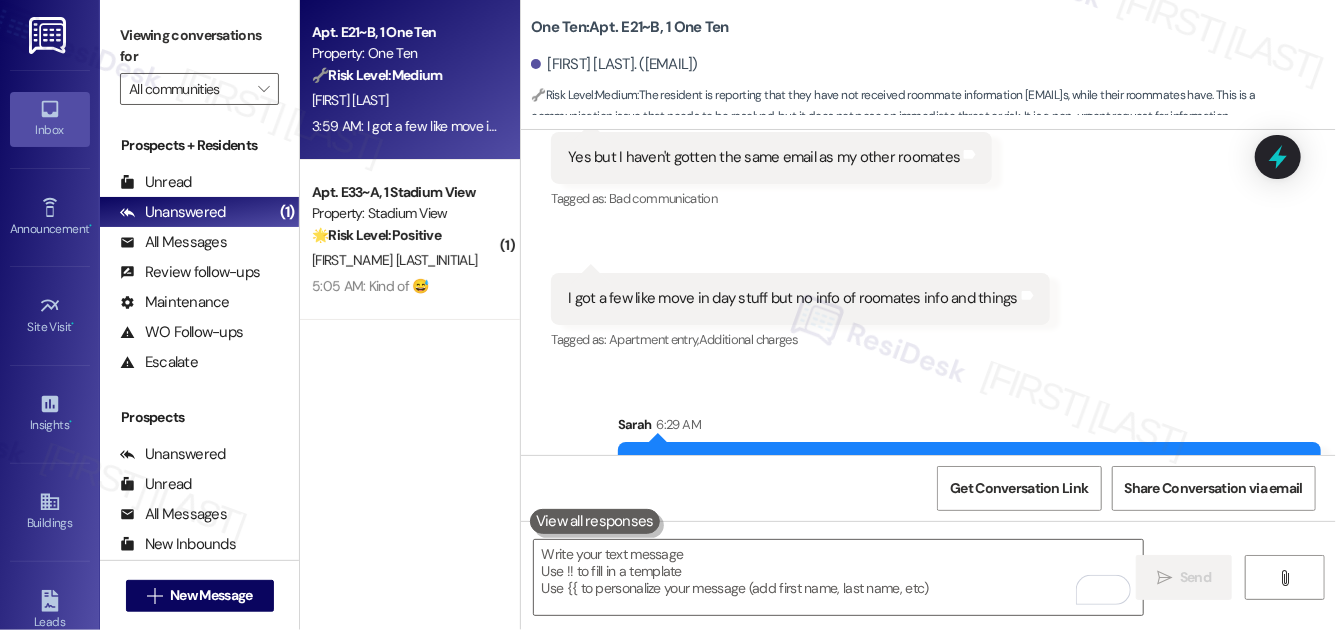 scroll, scrollTop: 4001, scrollLeft: 0, axis: vertical 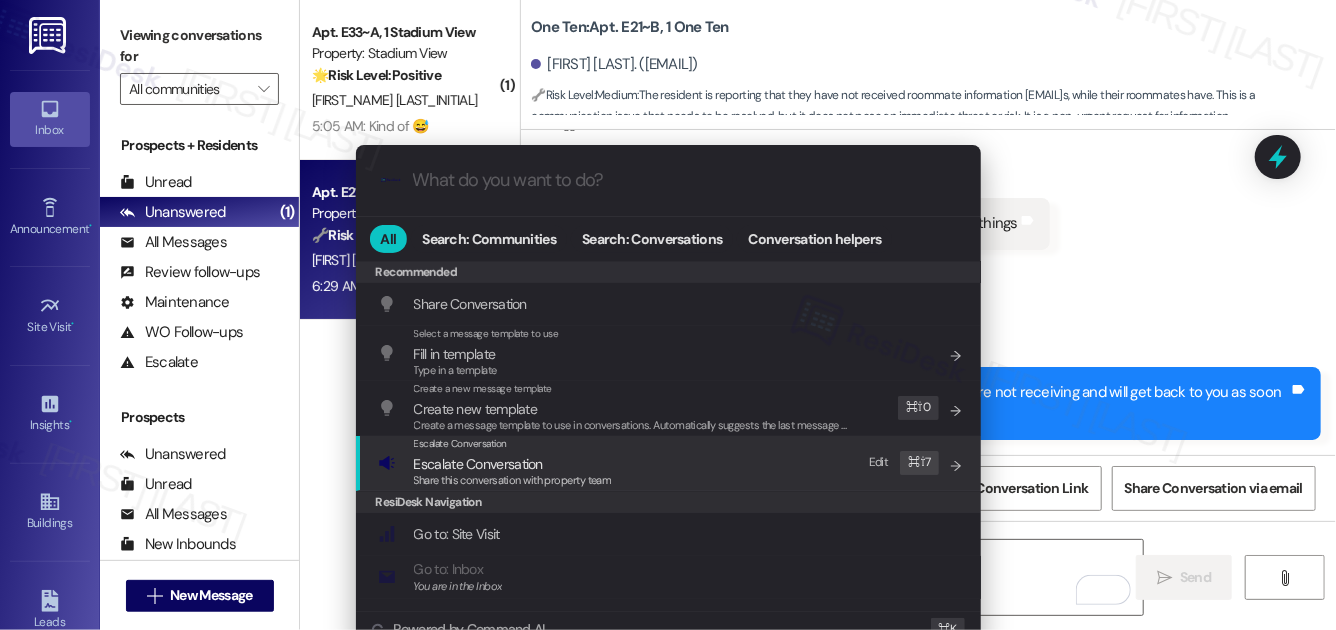 click on "Escalate Conversation Escalate Conversation Share this conversation with property team Edit ⌘ ⇧ 7" at bounding box center [670, 463] 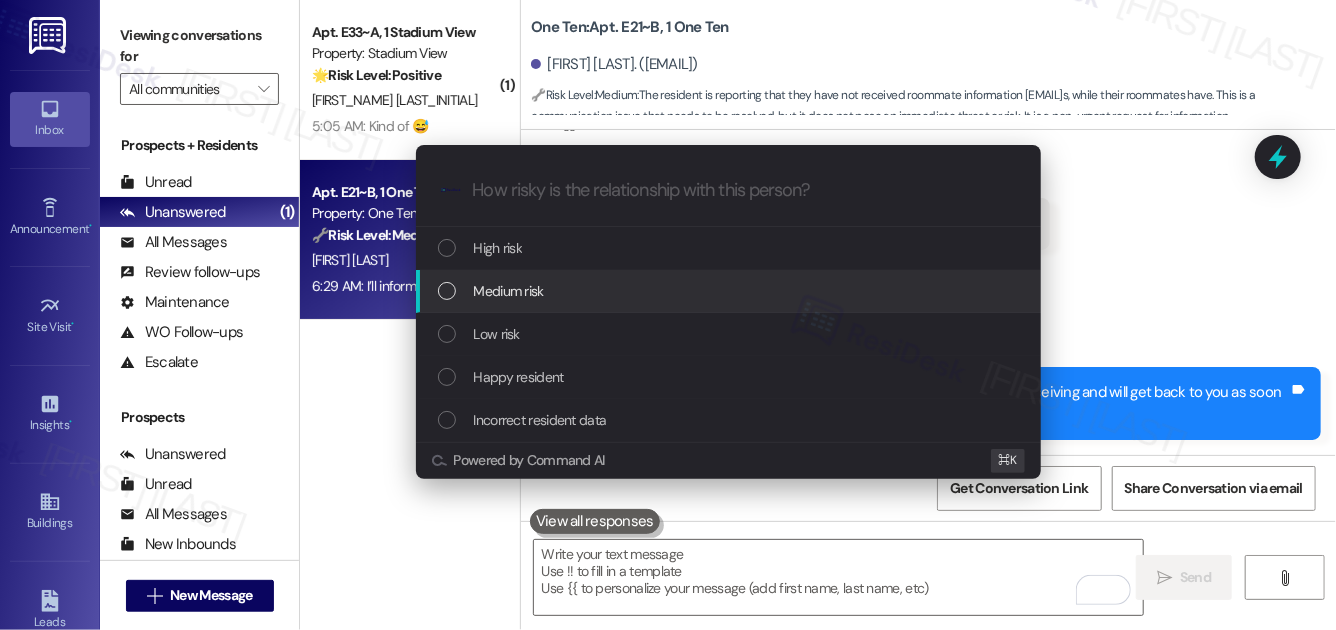click on "Medium risk" at bounding box center [730, 291] 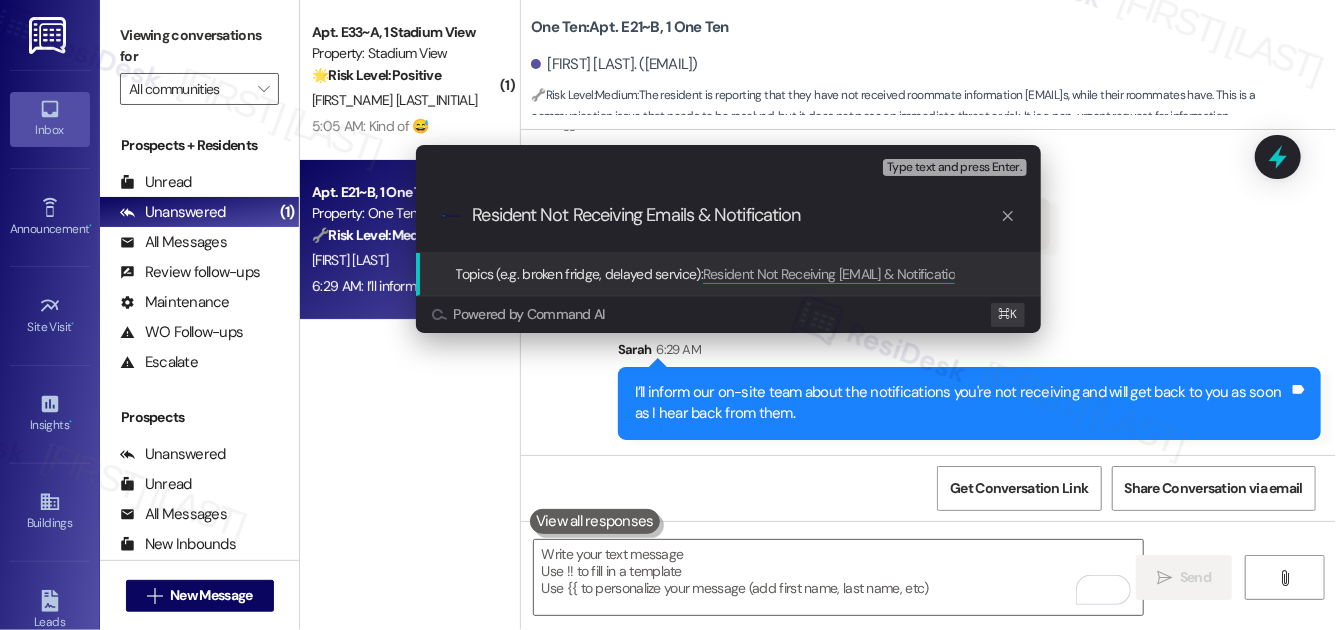 type on "Resident Not Receiving Emails & Notifications" 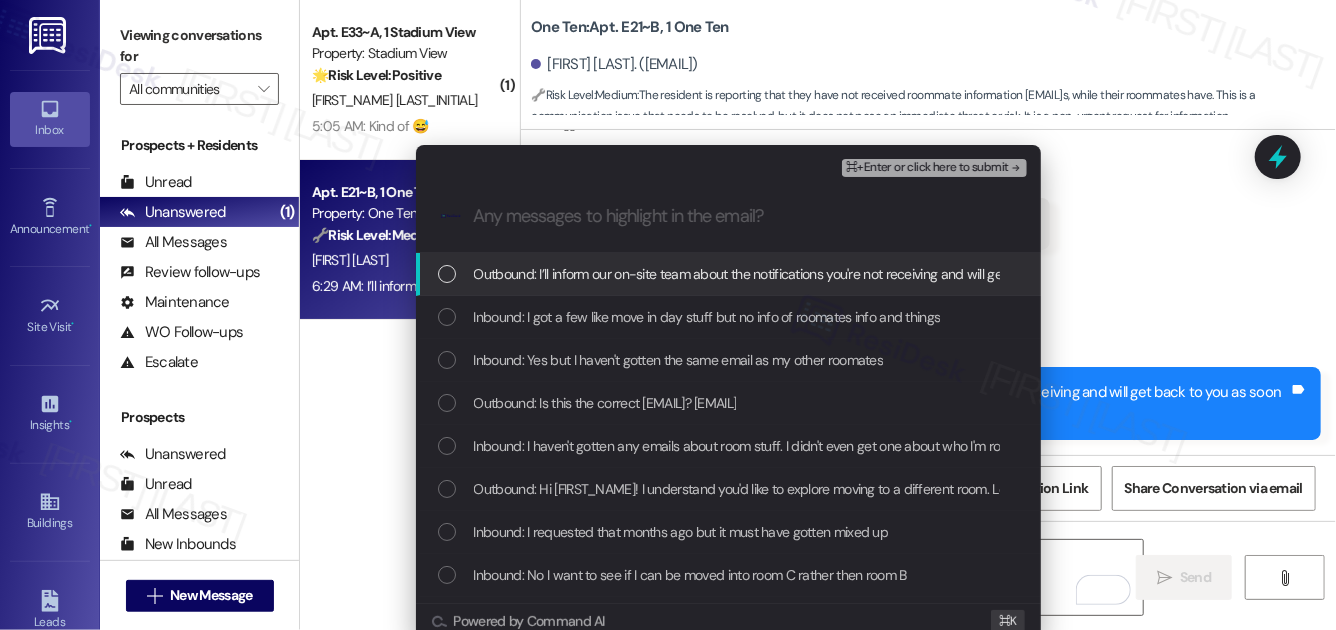 click on "Outbound: I’ll inform our on-site team about the notifications you're not receiving and will get back to you as soon as I hear back from them." at bounding box center [876, 274] 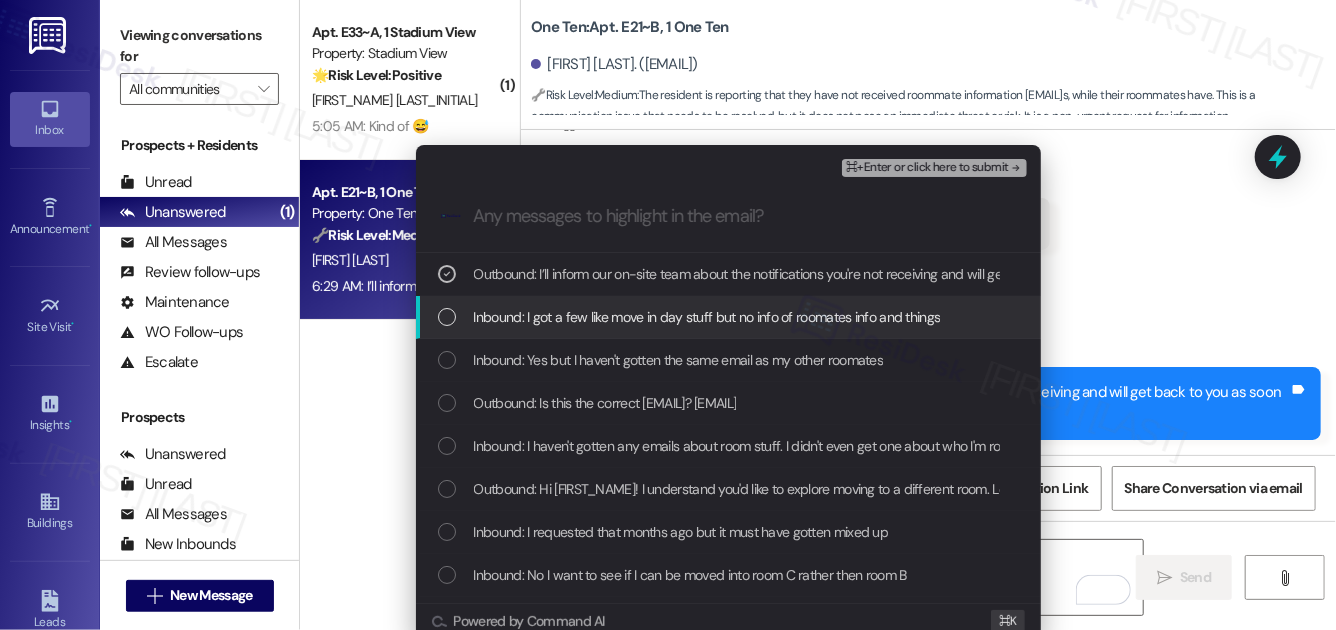 click on "Inbound: I got a few like move in day stuff but no info of roomates info and things" at bounding box center [707, 317] 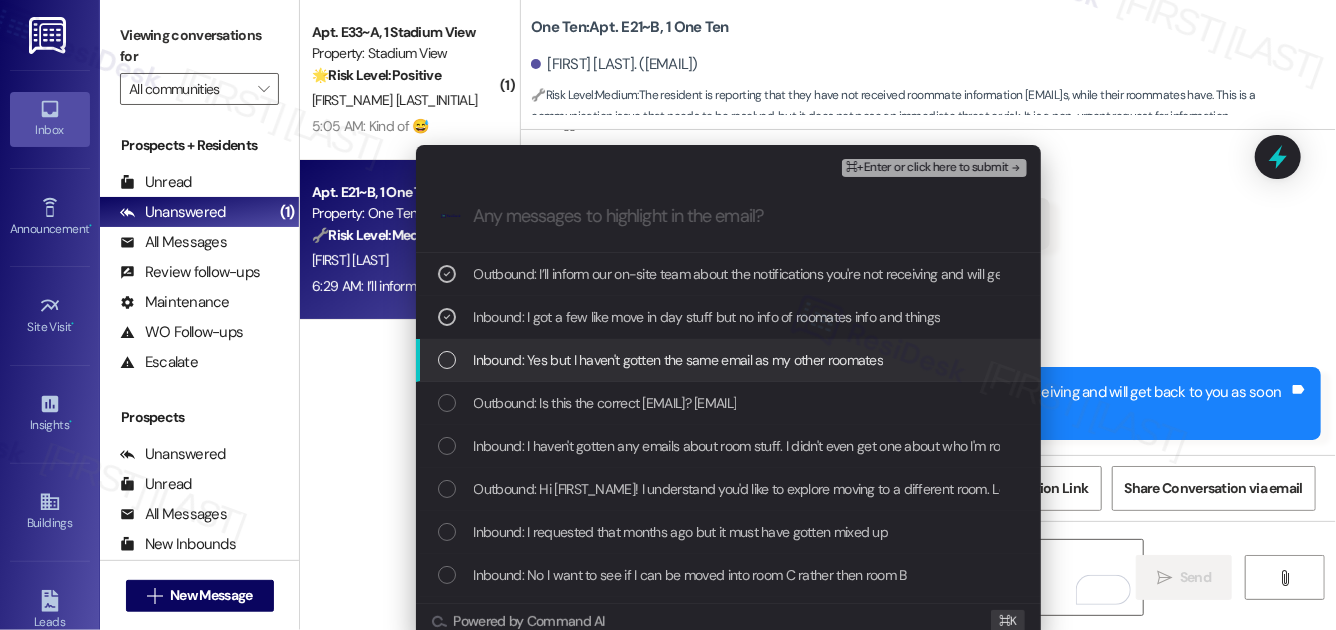 click on "Inbound: Yes but I haven't gotten the same email as my other roomates" at bounding box center (679, 360) 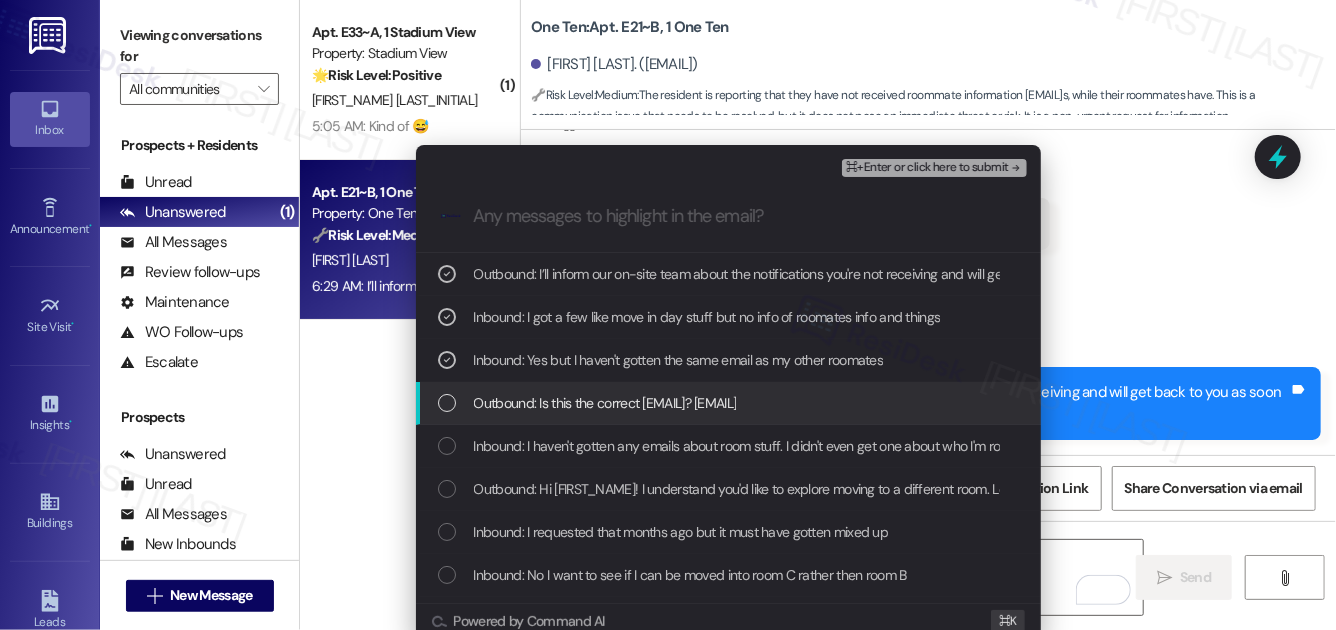 click on "Outbound: Is this the correct [EMAIL]? [EMAIL]" at bounding box center (605, 403) 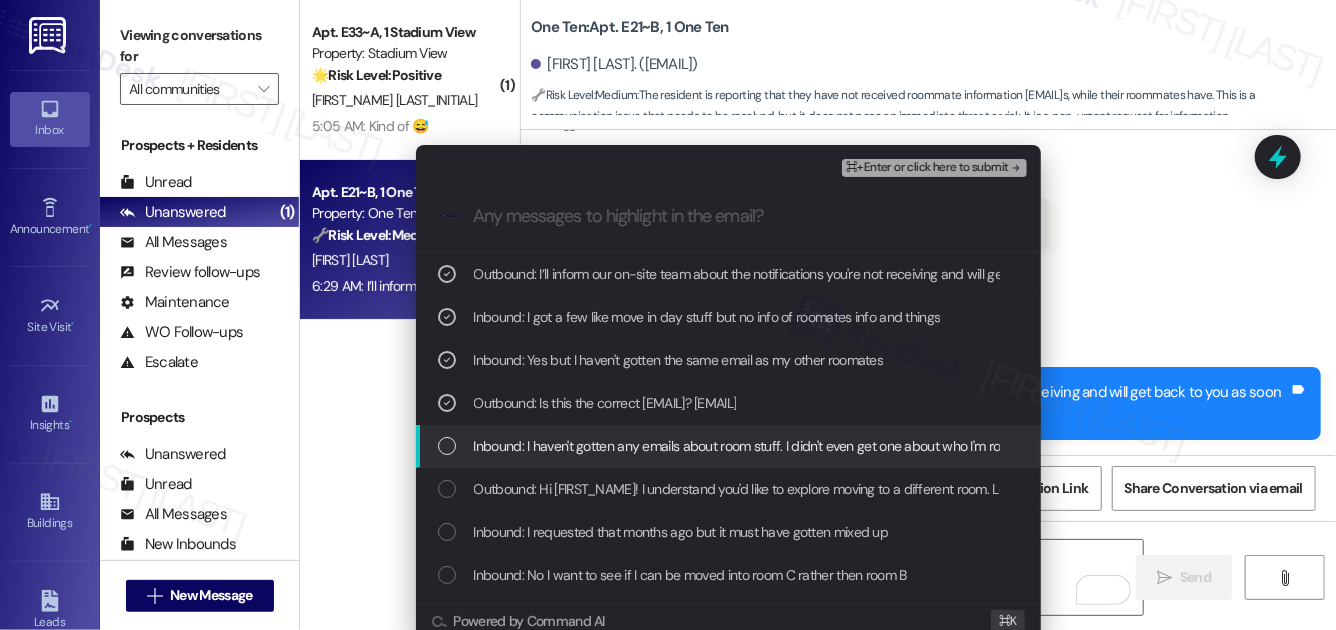 click on "Inbound: I haven't gotten any emails about room stuff. I didn't even get one about who I'm rooming with is there an issue with my email address?" at bounding box center [887, 446] 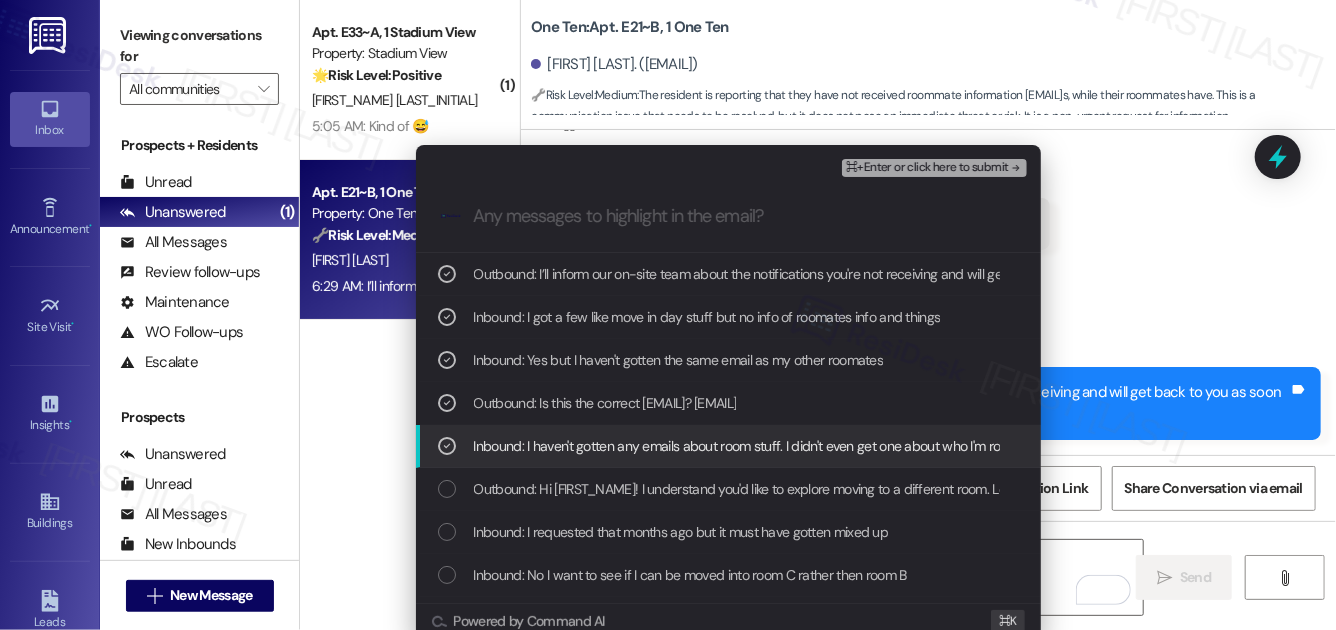 scroll, scrollTop: 36, scrollLeft: 0, axis: vertical 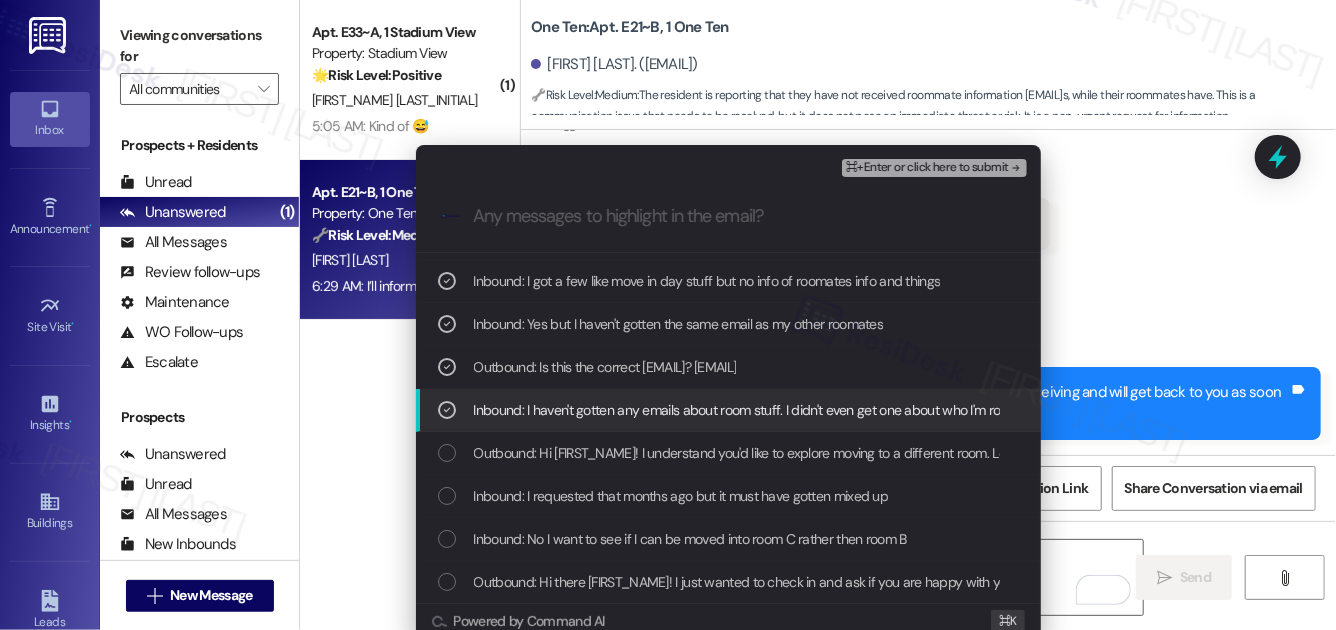 click on "Outbound: Hi [FIRST_NAME]! I understand you'd like to explore moving to a different room. Let me look into the availability of Room C and the process for transferring units" at bounding box center (963, 453) 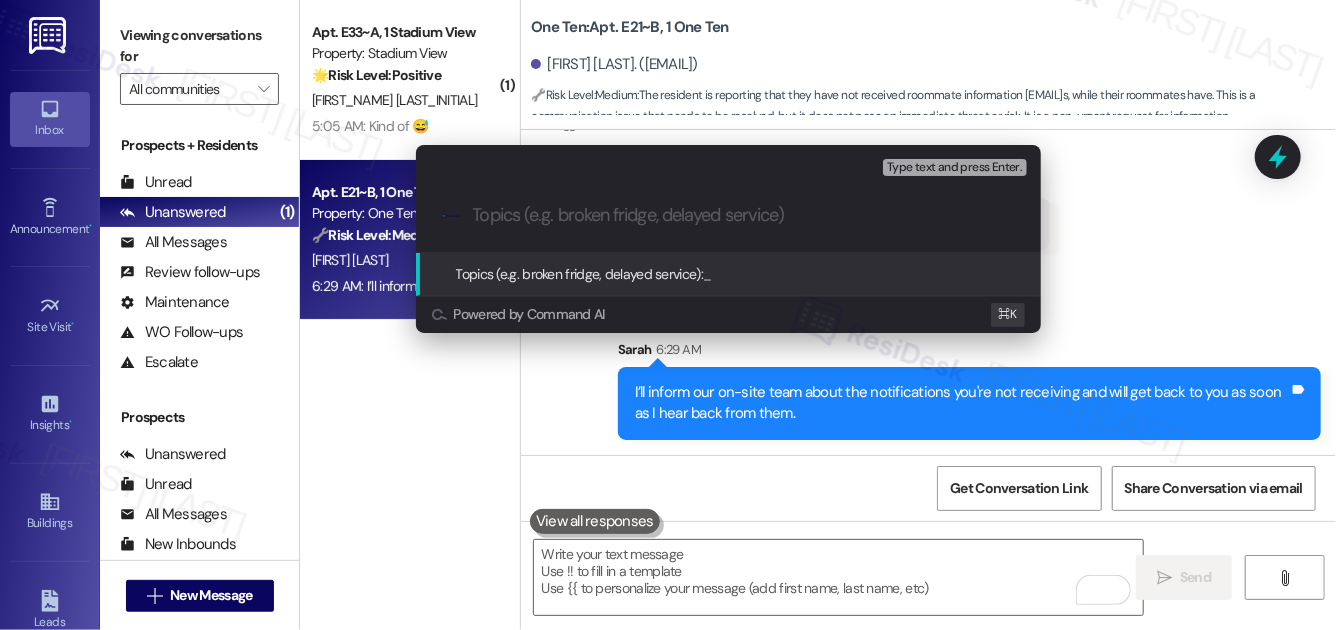 scroll, scrollTop: 0, scrollLeft: 0, axis: both 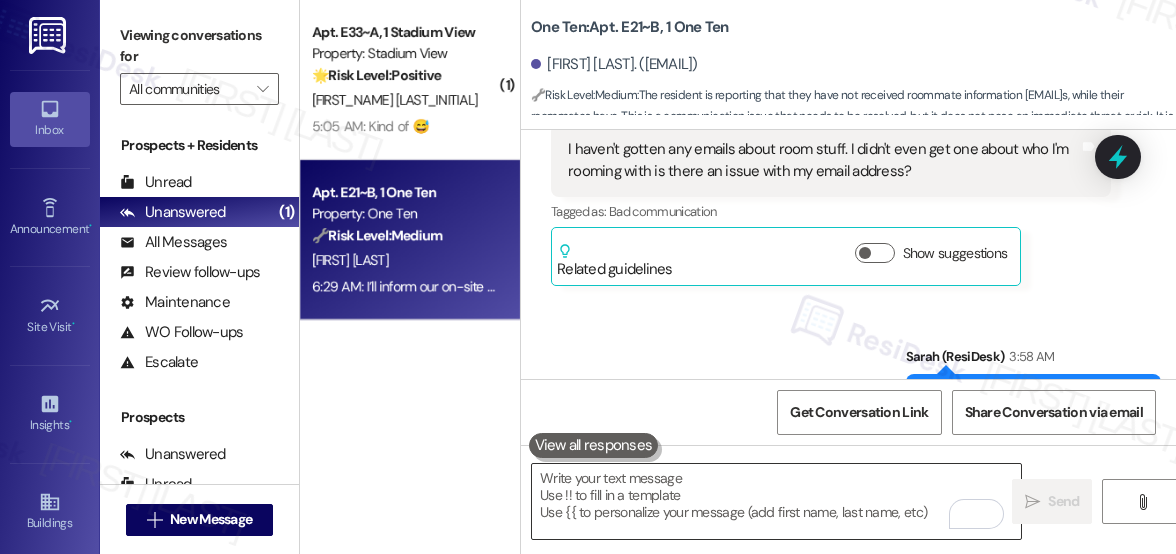 click at bounding box center (776, 501) 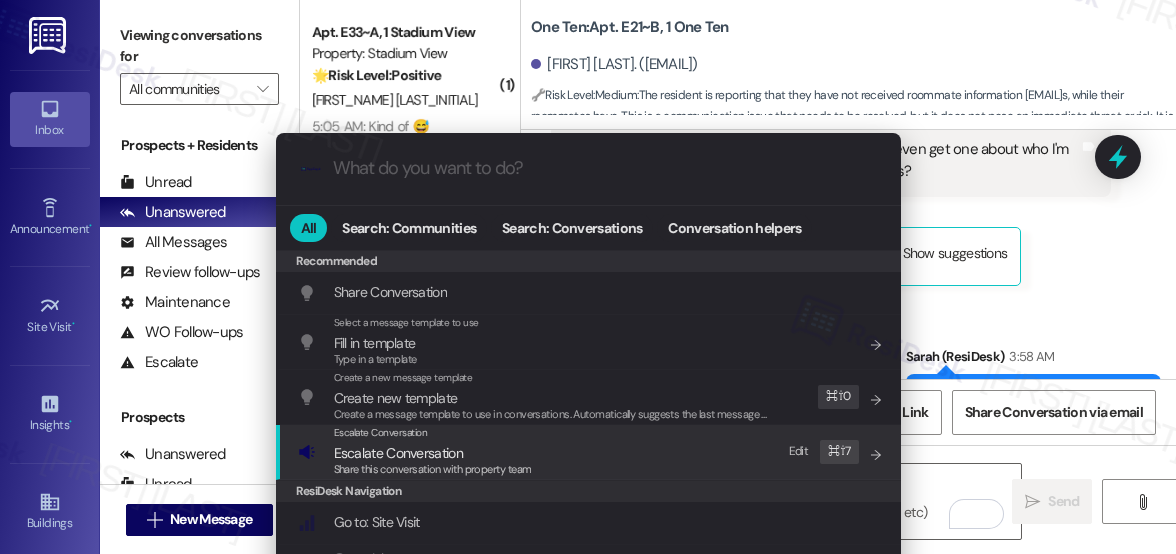 click on "Escalate Conversation" at bounding box center [433, 453] 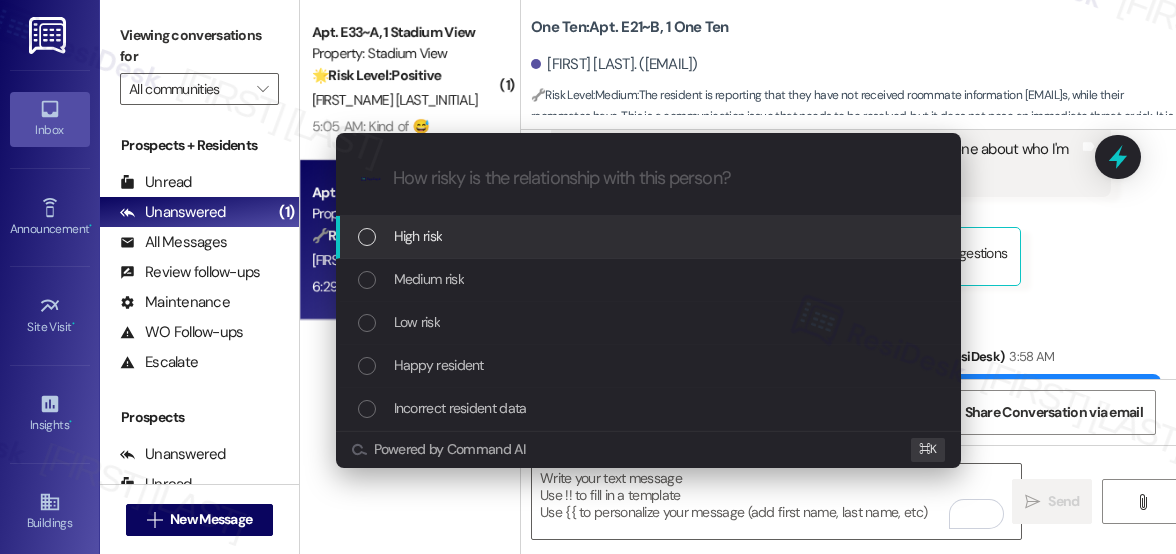 click on "High risk" at bounding box center [648, 237] 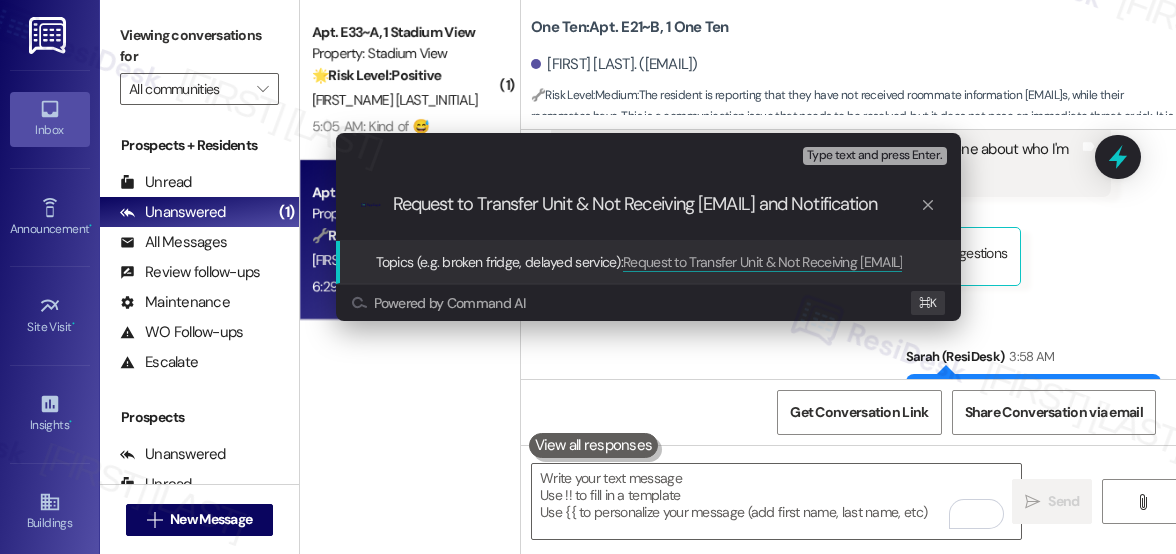 type on "Request to Transfer Unit & Not Receiving Email and Notifications" 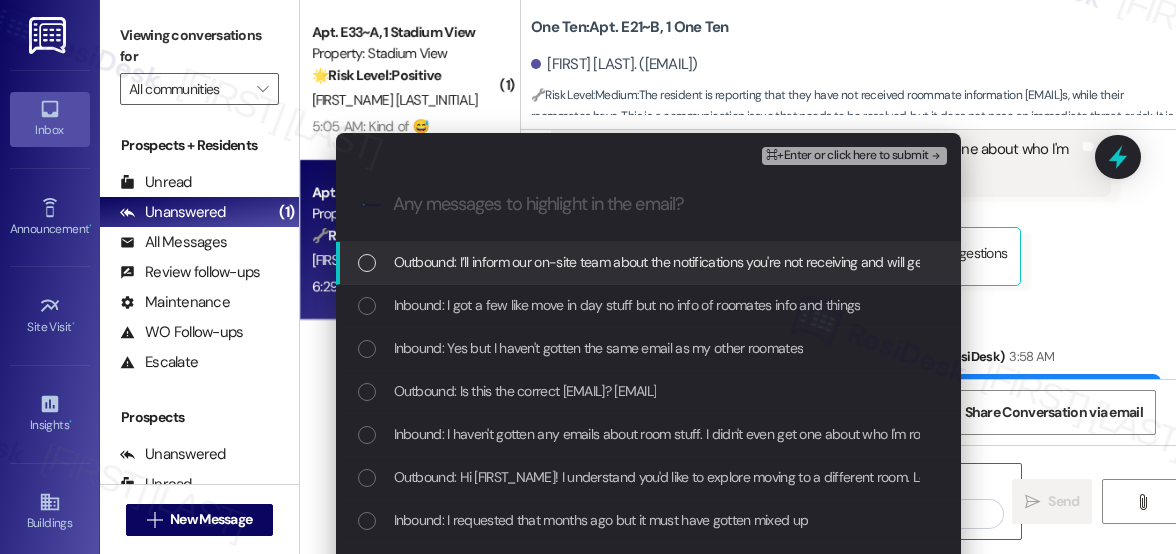 click on "Outbound: I’ll inform our on-site team about the notifications you're not receiving and will get back to you as soon as I hear back from them." at bounding box center [796, 262] 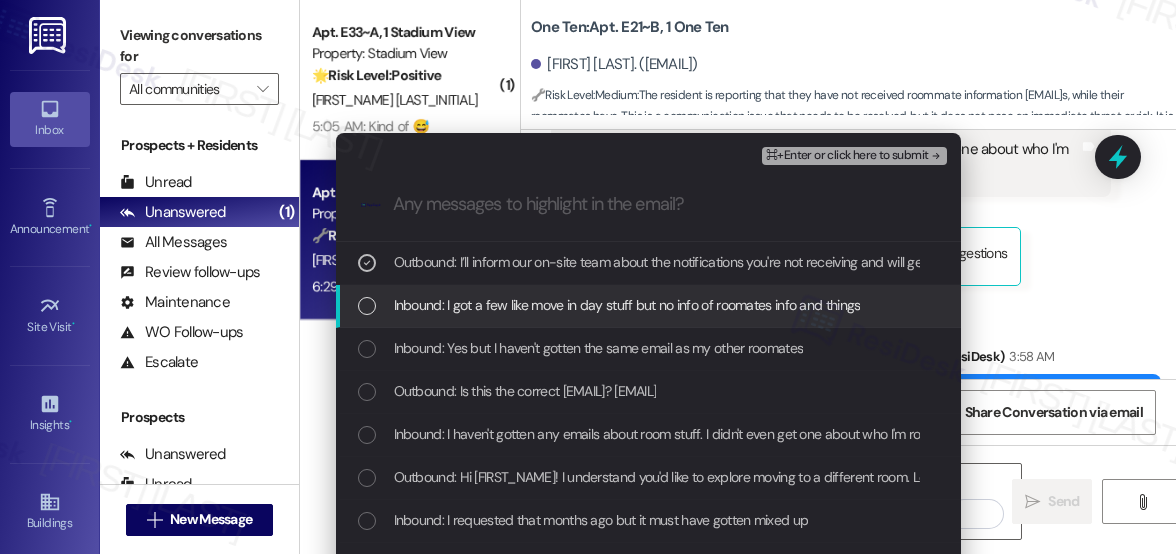 click on "Inbound: I got a few like move in day stuff but no info of roomates info and things" at bounding box center [627, 305] 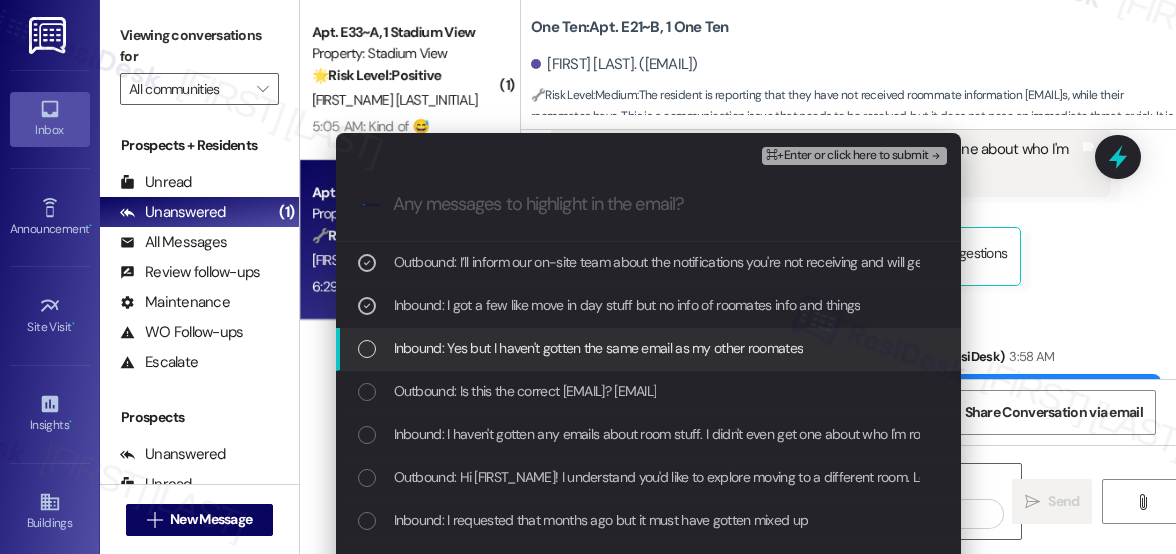 click on "Inbound: Yes but I haven't gotten the same email as my other roomates" at bounding box center (599, 348) 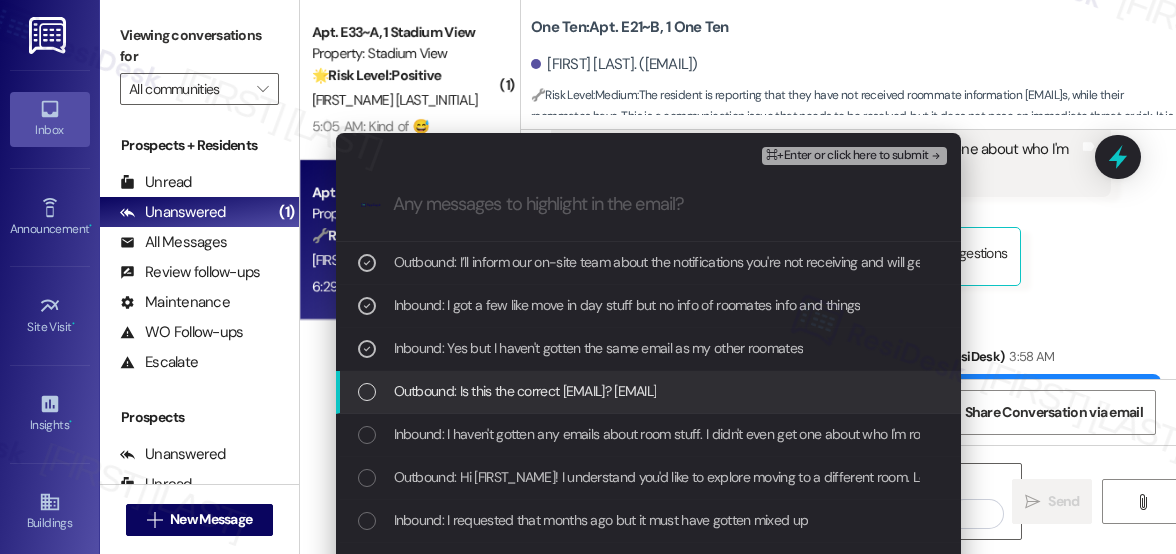 click on "Outbound: Is this the correct [EMAIL]? [EMAIL]" at bounding box center [525, 391] 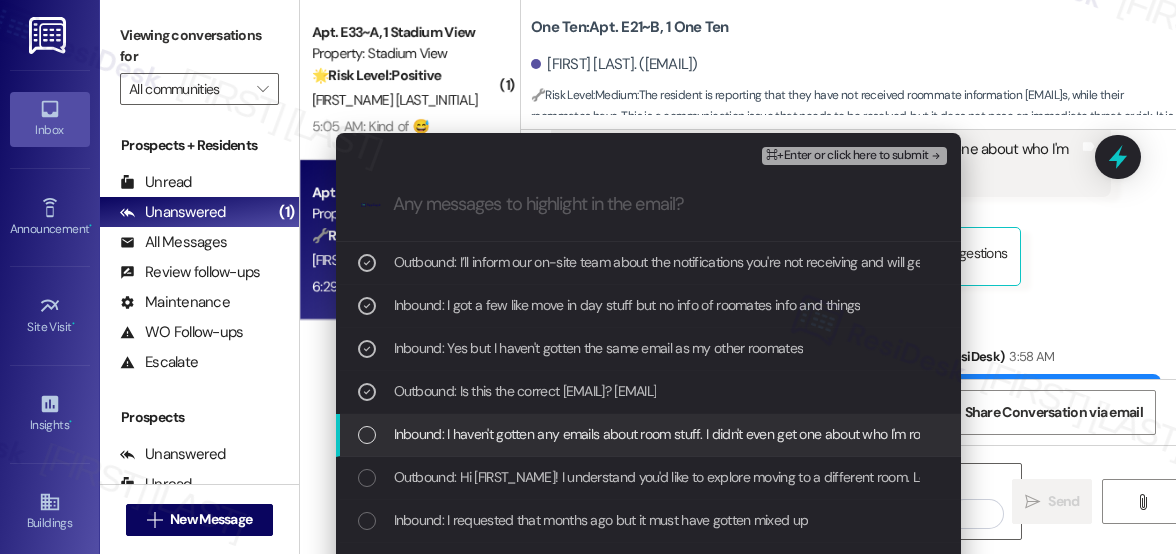 click on "Inbound: I haven't gotten any emails about room stuff. I didn't even get one about who I'm rooming with is there an issue with my email address?" at bounding box center (807, 434) 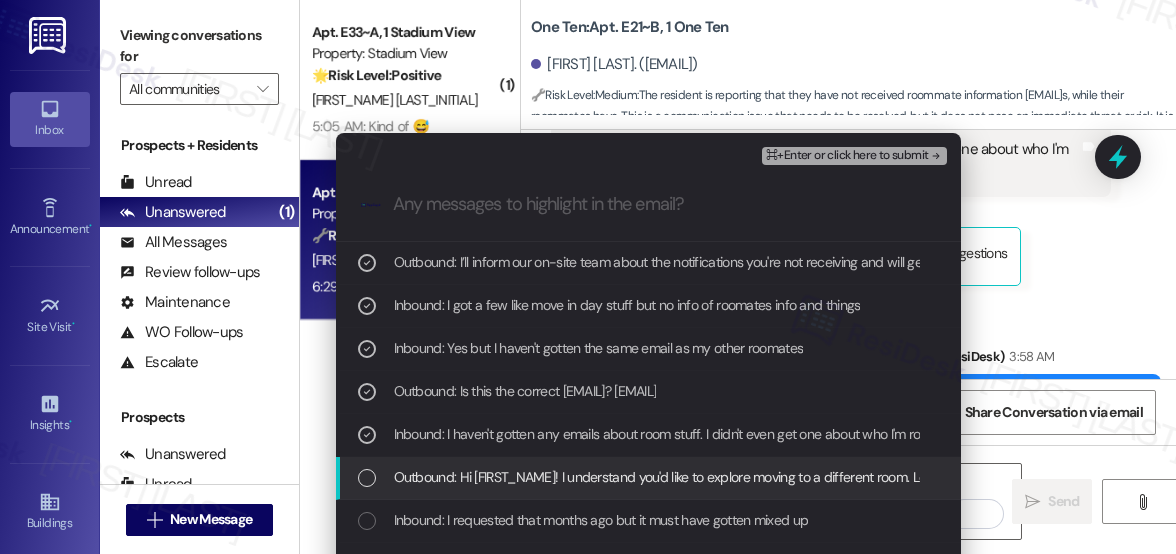 click on "Outbound: Hi [FIRST_NAME]! I understand you'd like to explore moving to a different room. Let me look into the availability of Room C and the process for transferring units" at bounding box center (648, 478) 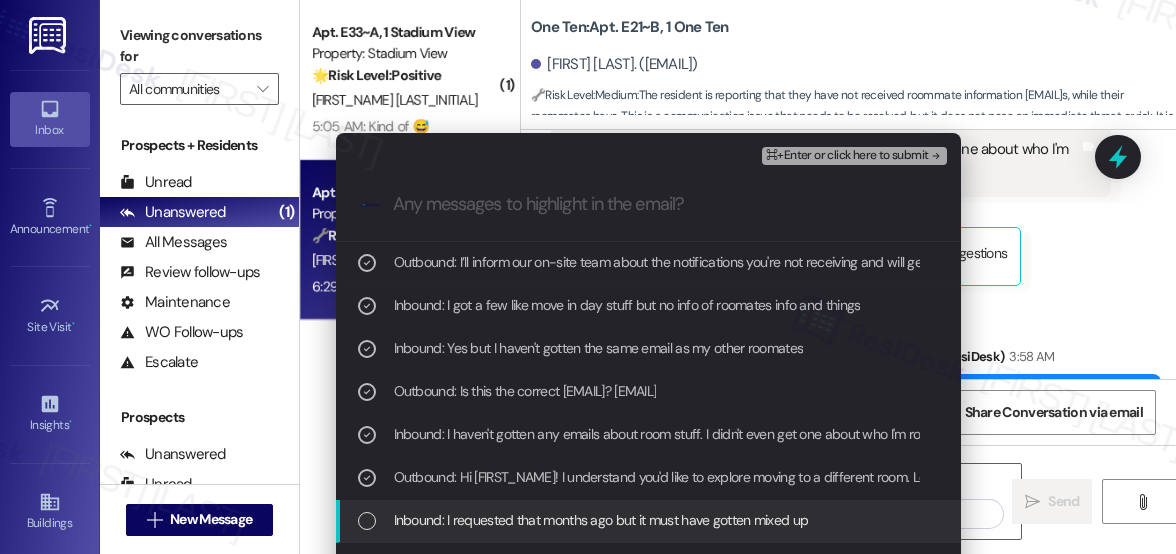 click on "Inbound: I requested that months ago but it must have gotten mixed up" at bounding box center (648, 521) 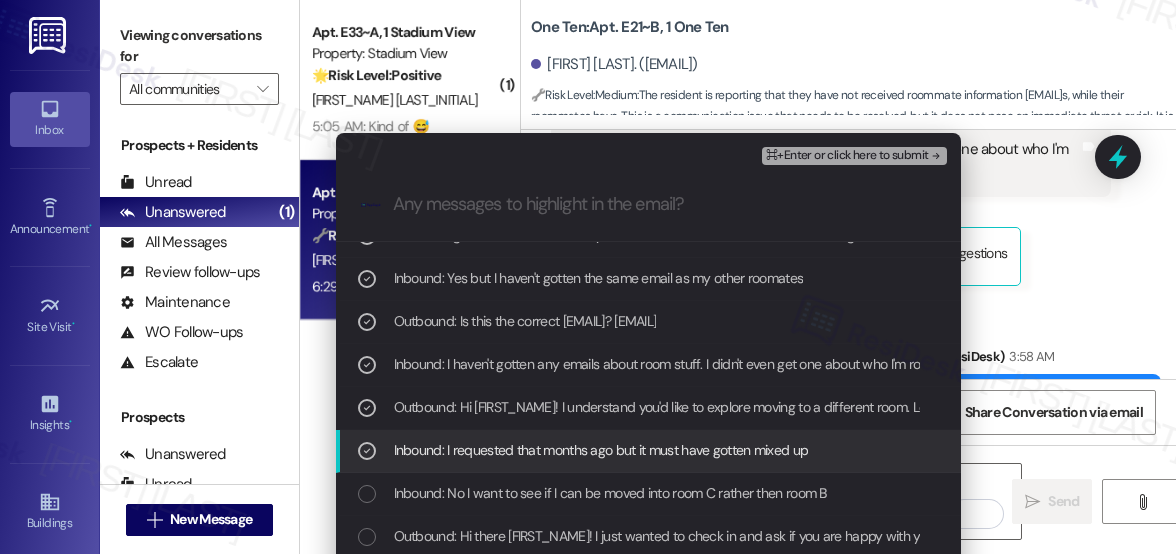 scroll, scrollTop: 84, scrollLeft: 0, axis: vertical 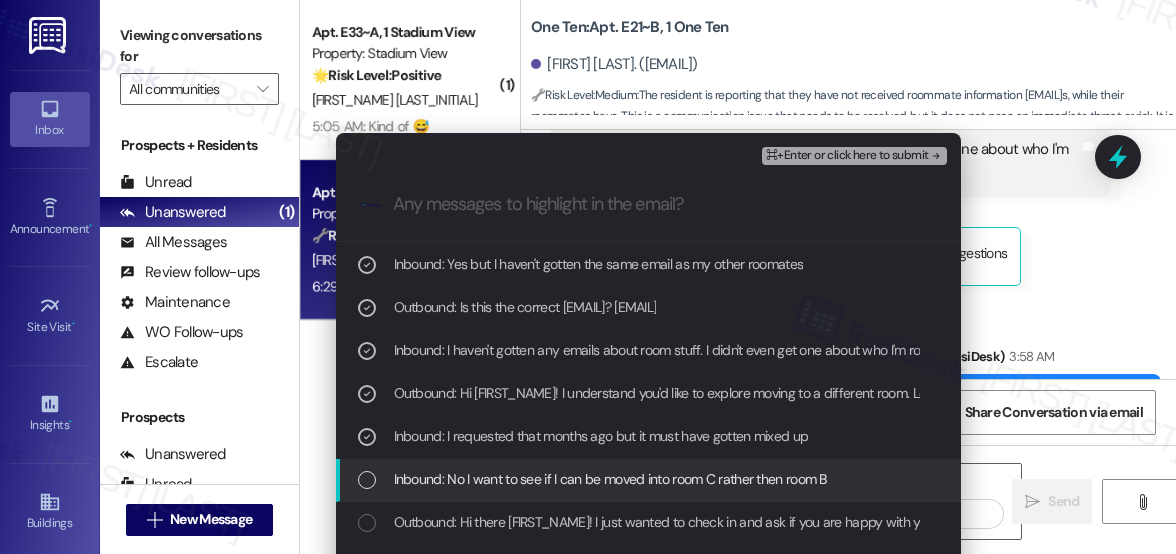 click on "Inbound: No I want to see if I can be moved into room C rather then room B" at bounding box center (610, 479) 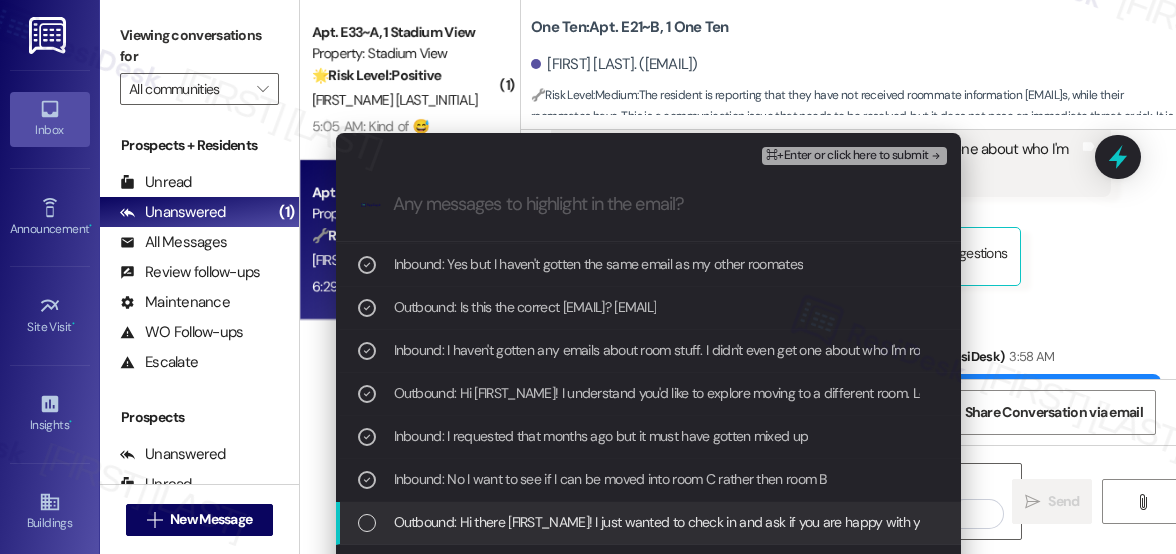 click on "Outbound: Hi there [FIRST_NAME]! I just wanted to check in and ask if you are happy with your home. Feel free to answer with a quick (y/n)" at bounding box center (794, 522) 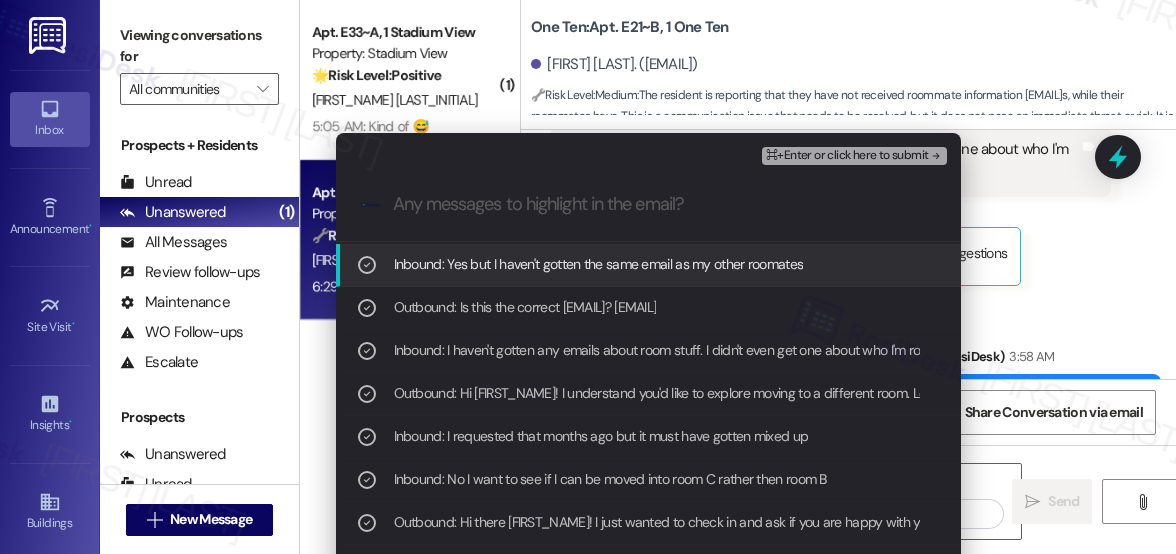 click on "⌘+Enter or click here to submit" at bounding box center [847, 156] 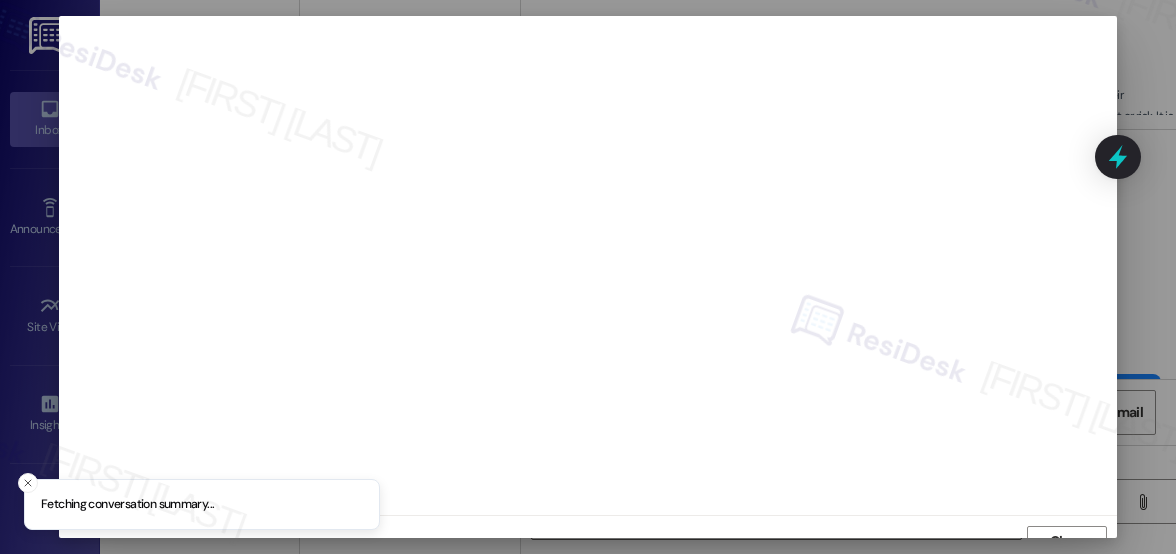 scroll, scrollTop: 19, scrollLeft: 0, axis: vertical 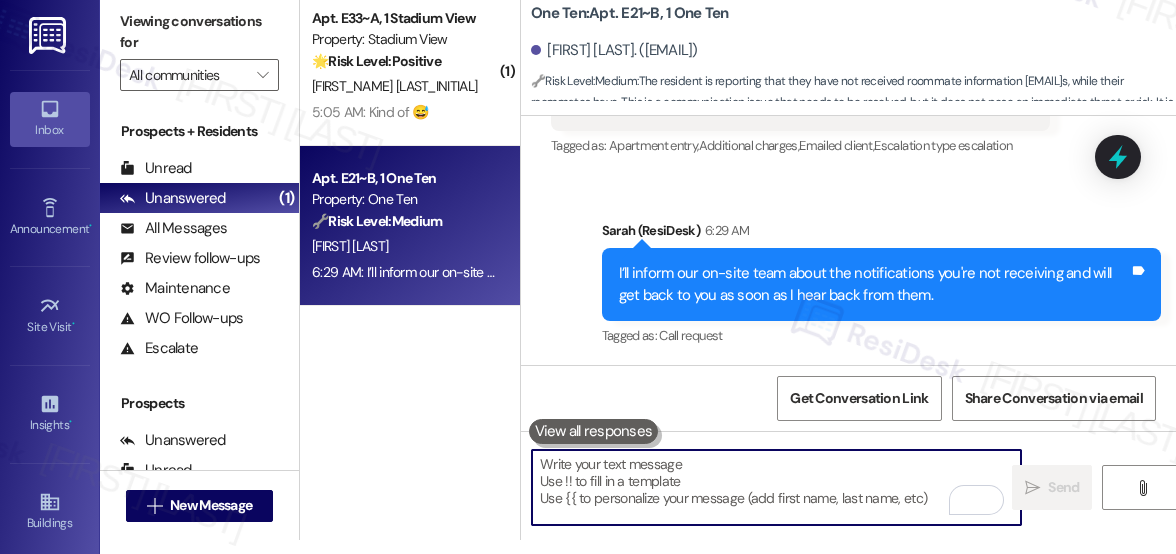 click at bounding box center (776, 487) 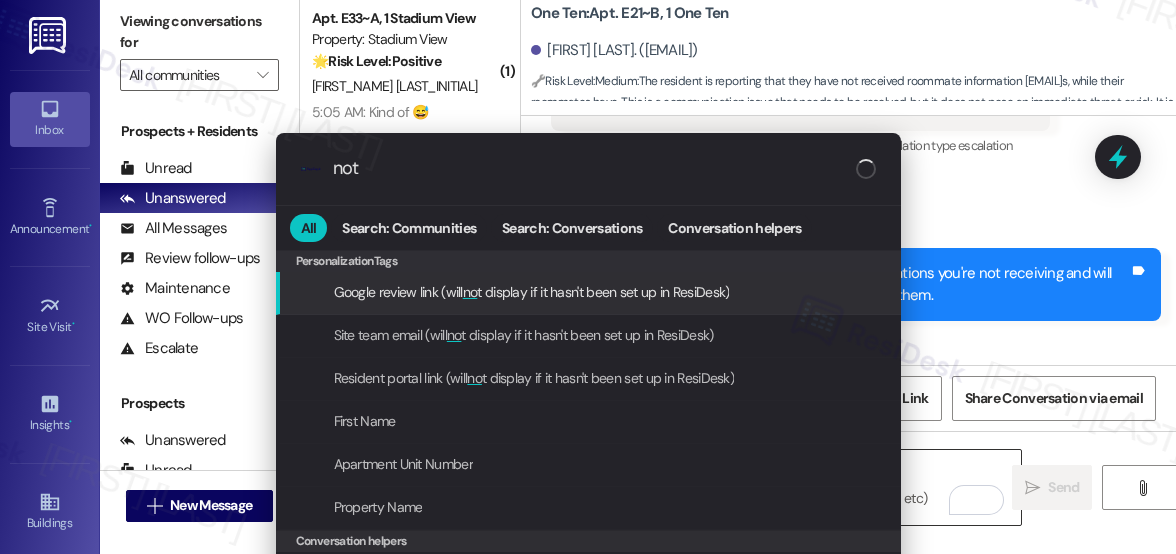 type on "note" 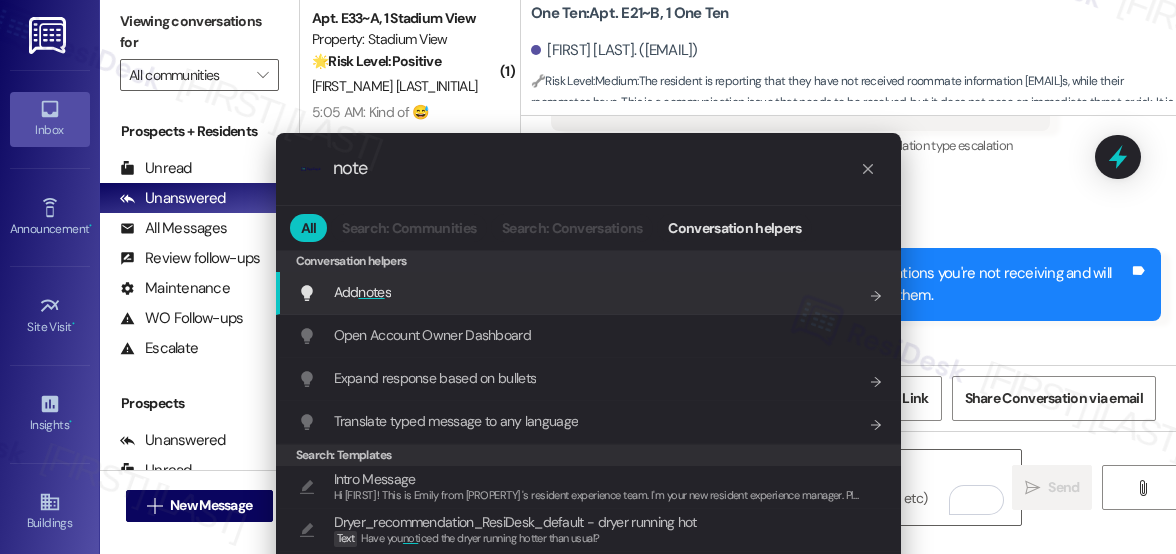 click on "Add  note s Add shortcut" at bounding box center (590, 292) 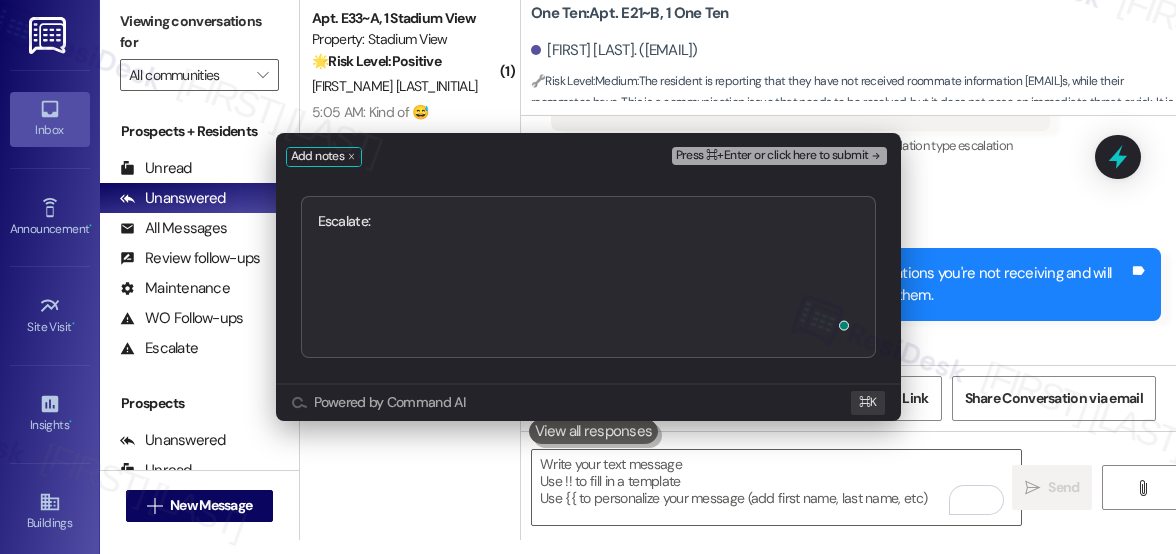 type on "Escalate: Request to Transfer Unit & Not Receiving [EMAIL] and Notifications" 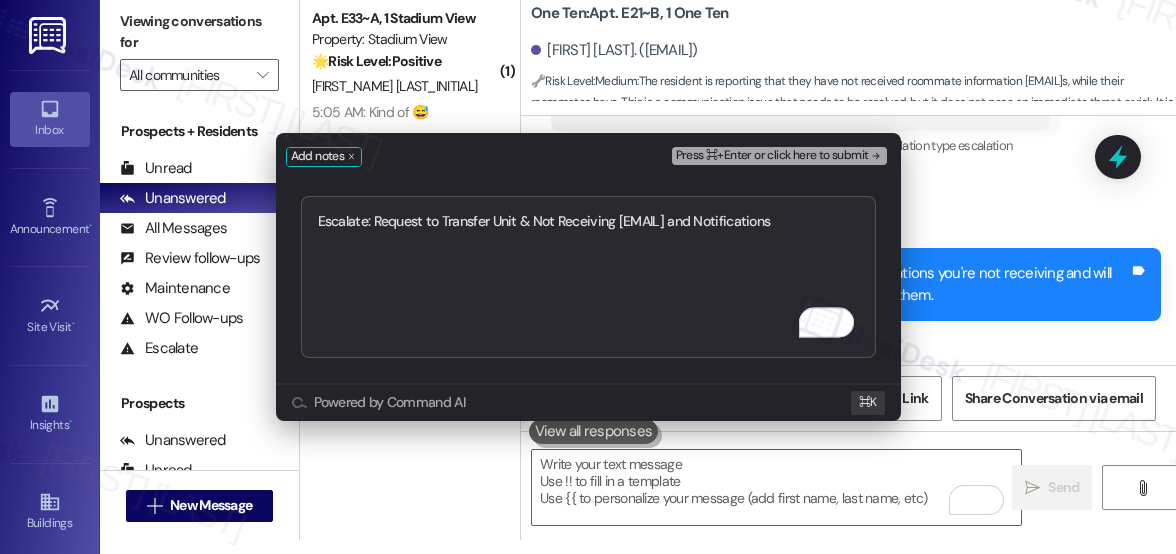 click on "Press ⌘+Enter or click here to submit" at bounding box center (772, 156) 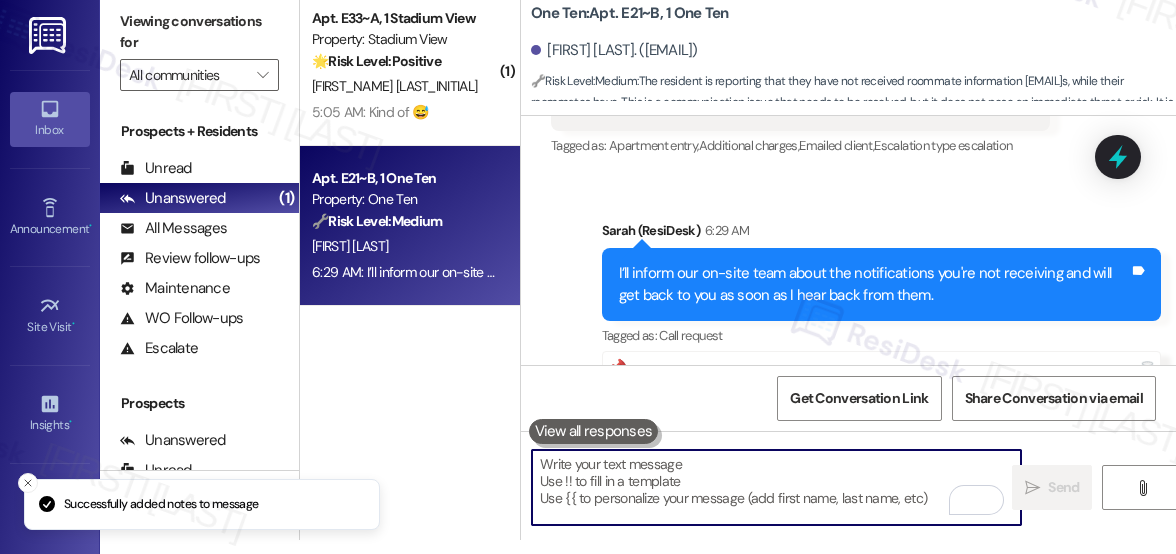 scroll, scrollTop: 0, scrollLeft: 0, axis: both 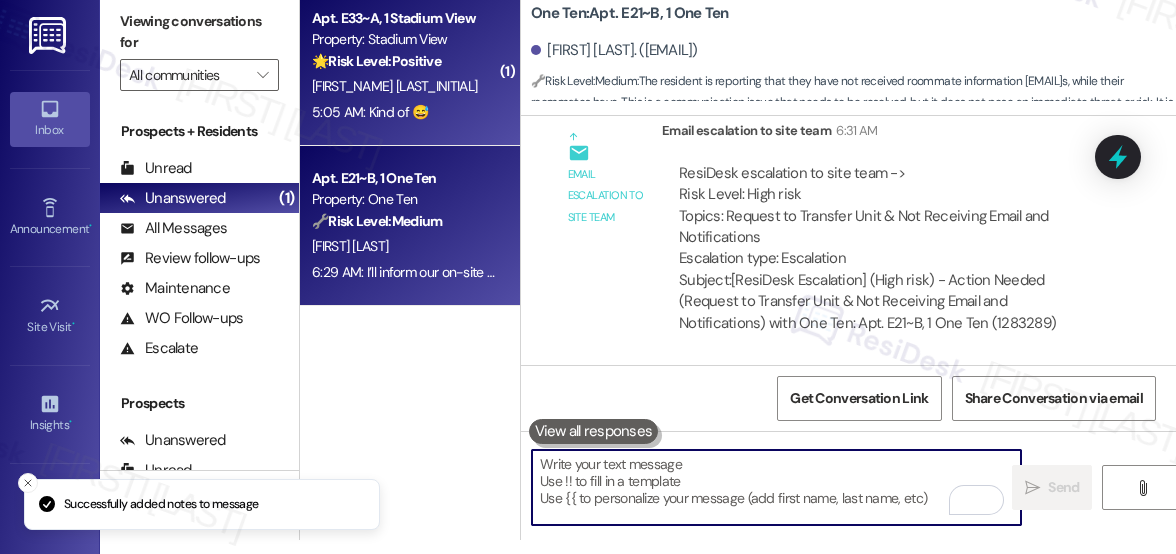 click on "5:05 AM: Kind of 😅 5:05 AM: Kind of 😅" at bounding box center (404, 112) 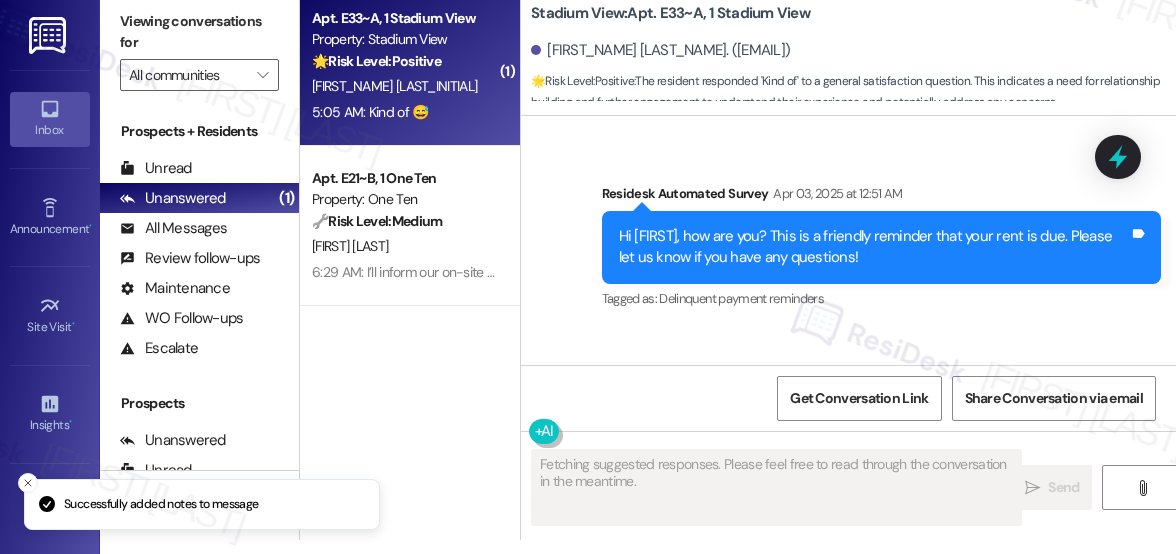 scroll, scrollTop: 0, scrollLeft: 0, axis: both 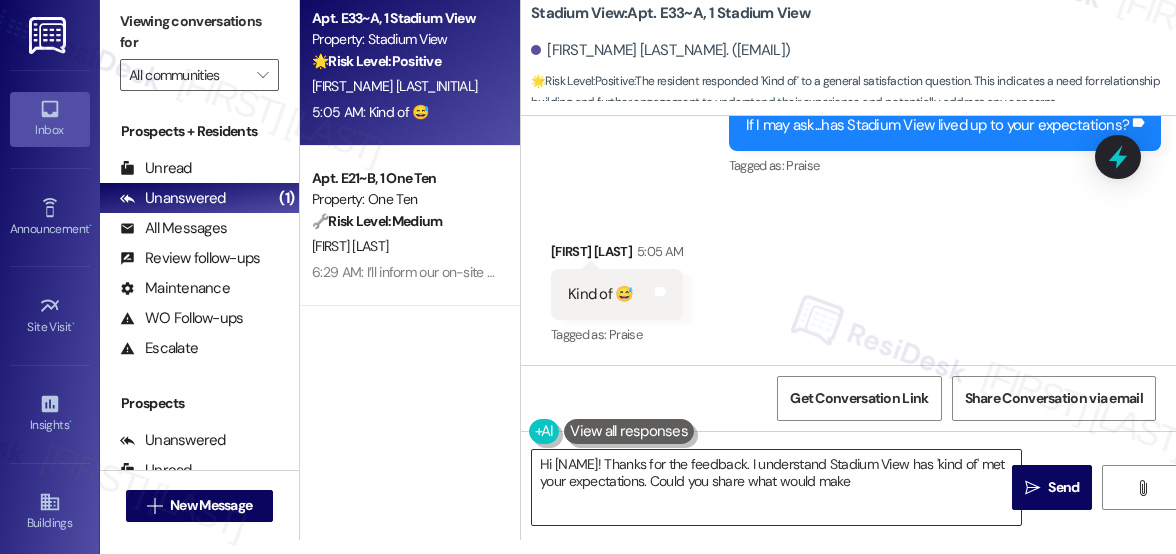 click on "Hi [NAME]! Thanks for the feedback. I understand Stadium View has 'kind of' met your expectations. Could you share what would" at bounding box center [776, 487] 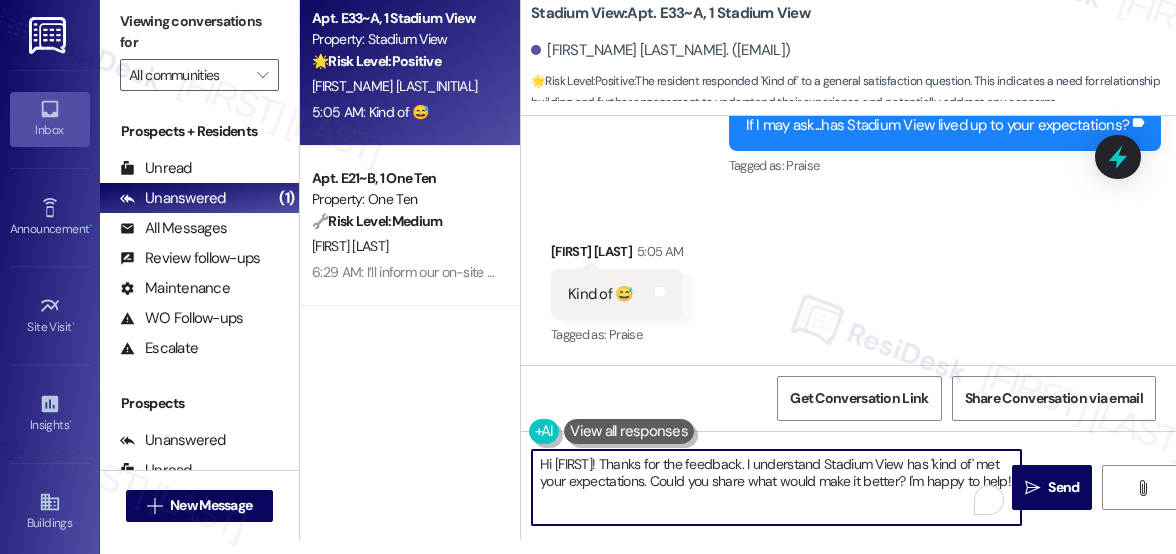 click on "Hi [FIRST]! Thanks for the feedback. I understand Stadium View has 'kind of' met your expectations. Could you share what would make it better? I'm happy to help!" at bounding box center [776, 487] 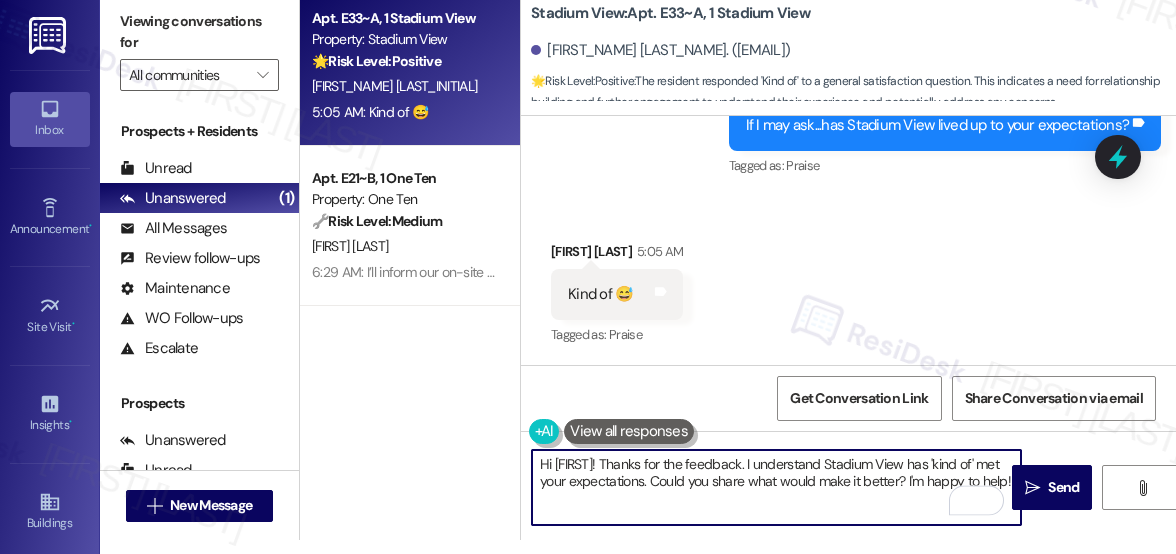 click on "Hi [FIRST]! Thanks for the feedback. I understand Stadium View has 'kind of' met your expectations. Could you share what would make it better? I'm happy to help!" at bounding box center [776, 487] 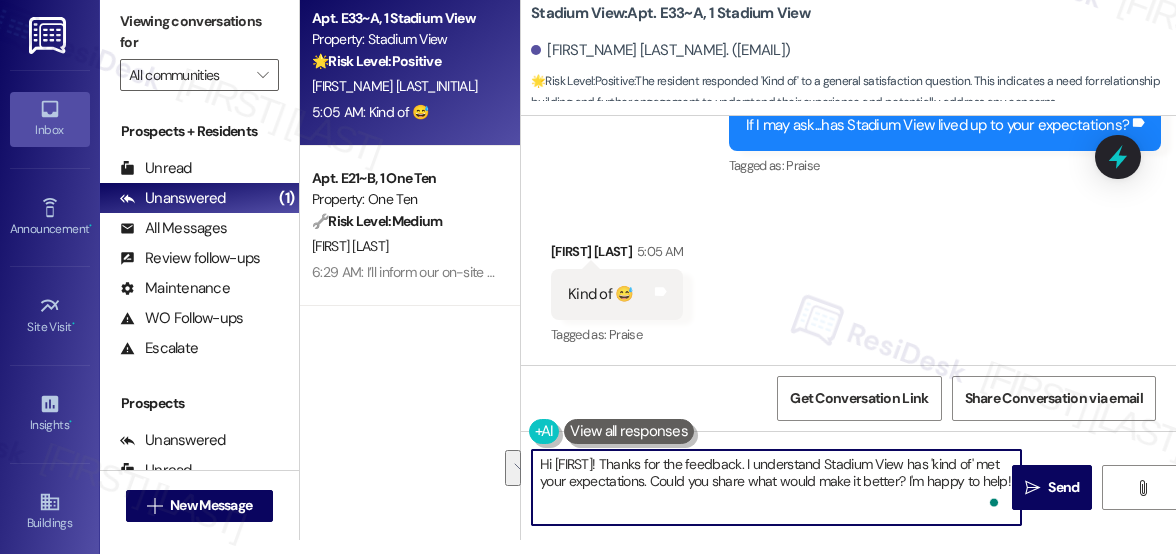 drag, startPoint x: 695, startPoint y: 484, endPoint x: 695, endPoint y: 503, distance: 19 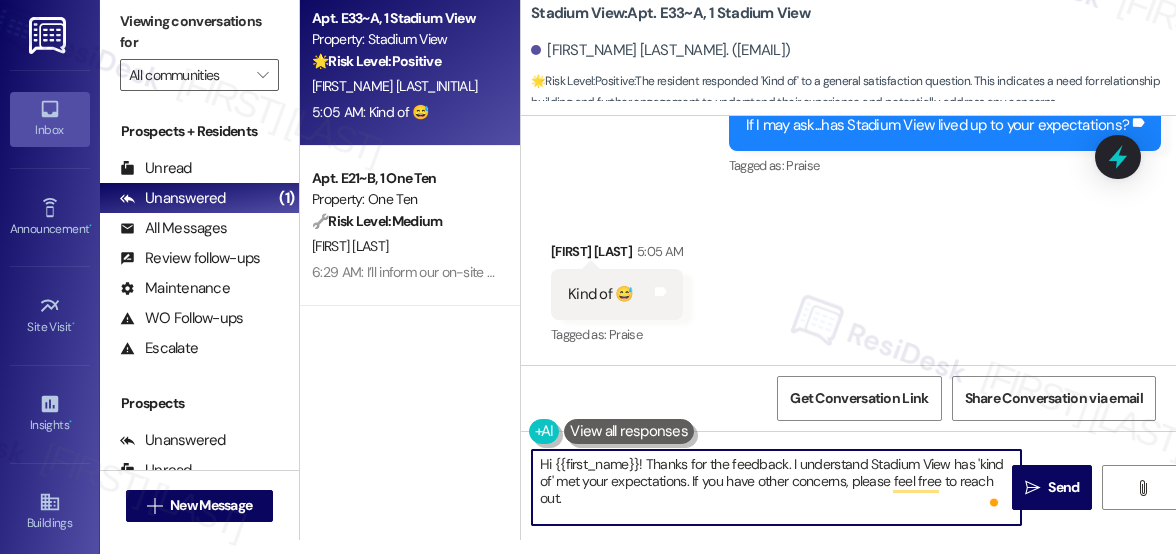 click on "[FIRST_NAME] [LAST_NAME] 5:05 AM" at bounding box center (617, 255) 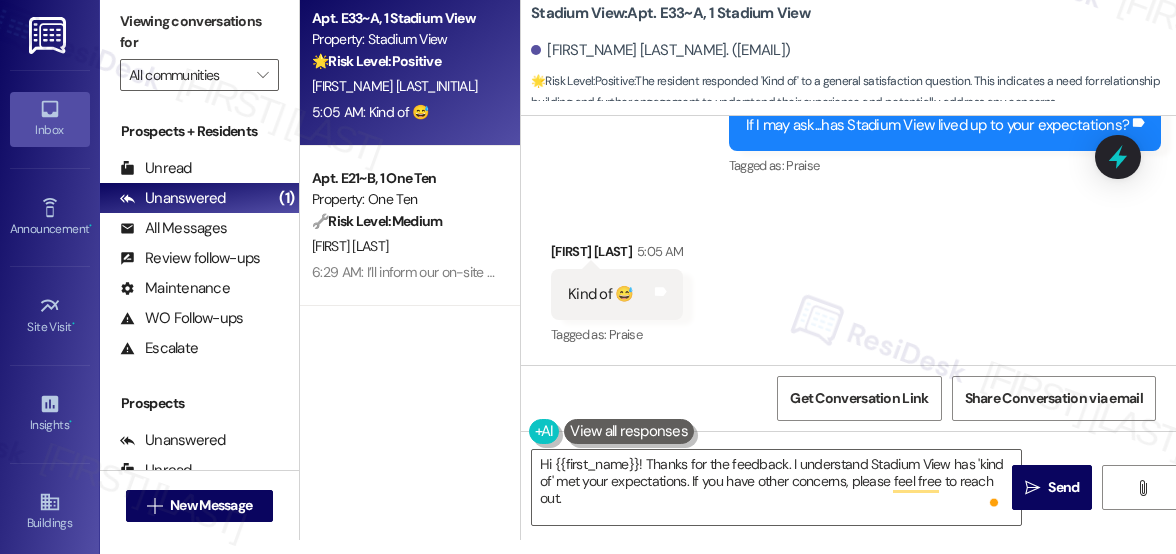 click on "[FIRST_NAME] [LAST_NAME] 5:05 AM" at bounding box center (617, 255) 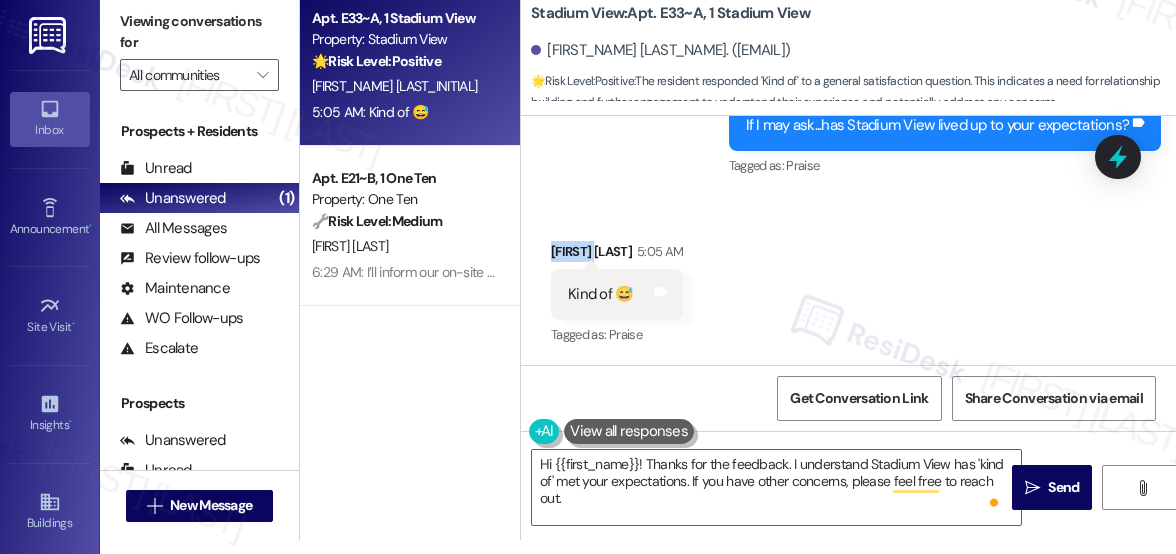 copy on "[FIRST]" 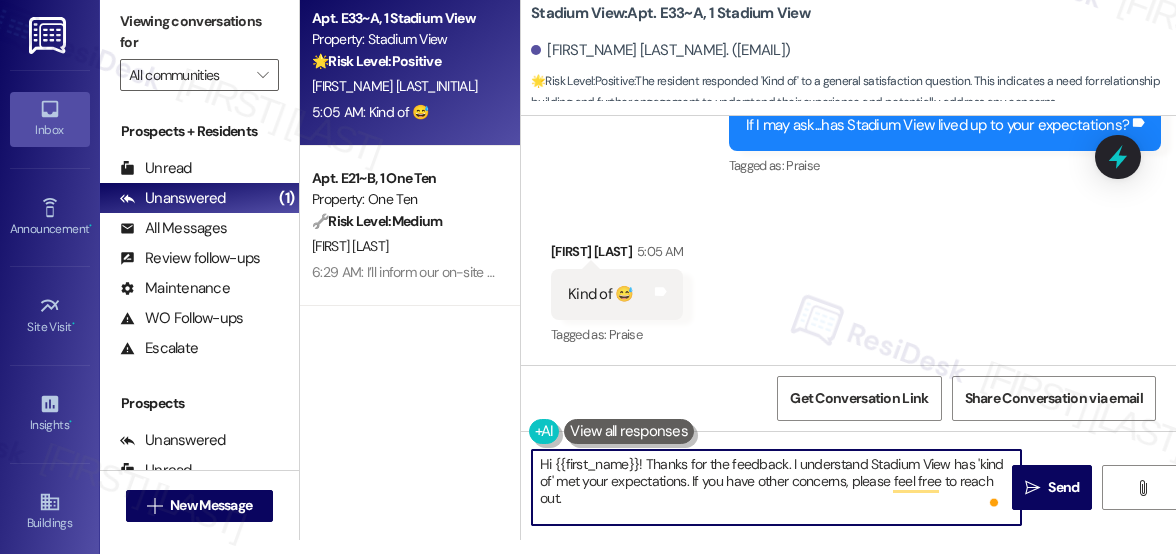 drag, startPoint x: 554, startPoint y: 463, endPoint x: 637, endPoint y: 460, distance: 83.0542 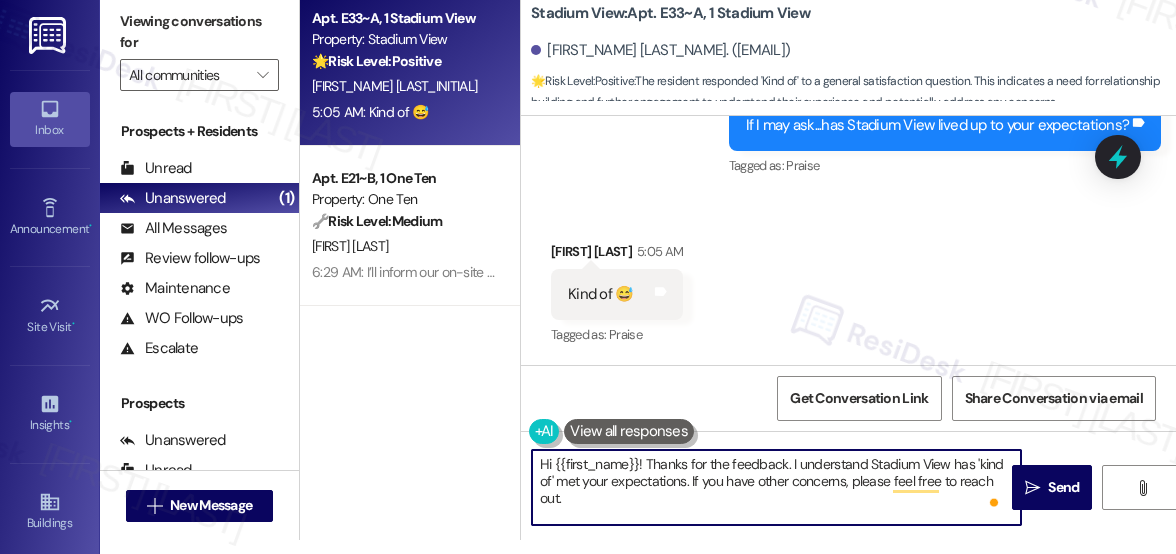 click on "Hi {{first_name}}! Thanks for the feedback. I understand Stadium View has 'kind of' met your expectations. If you have other concerns, please feel free to reach out." at bounding box center (776, 487) 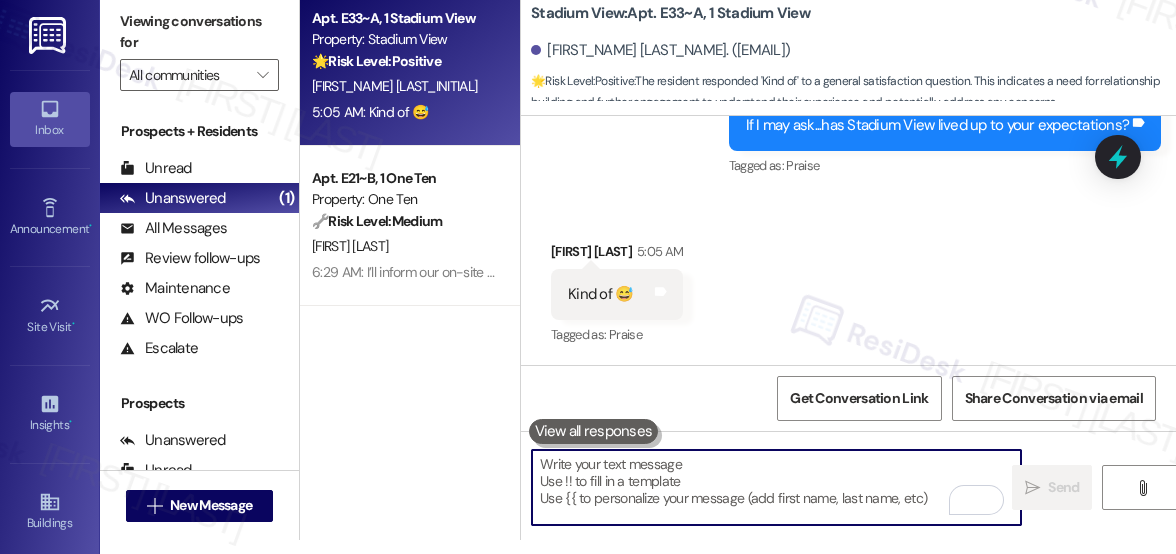 click at bounding box center (776, 487) 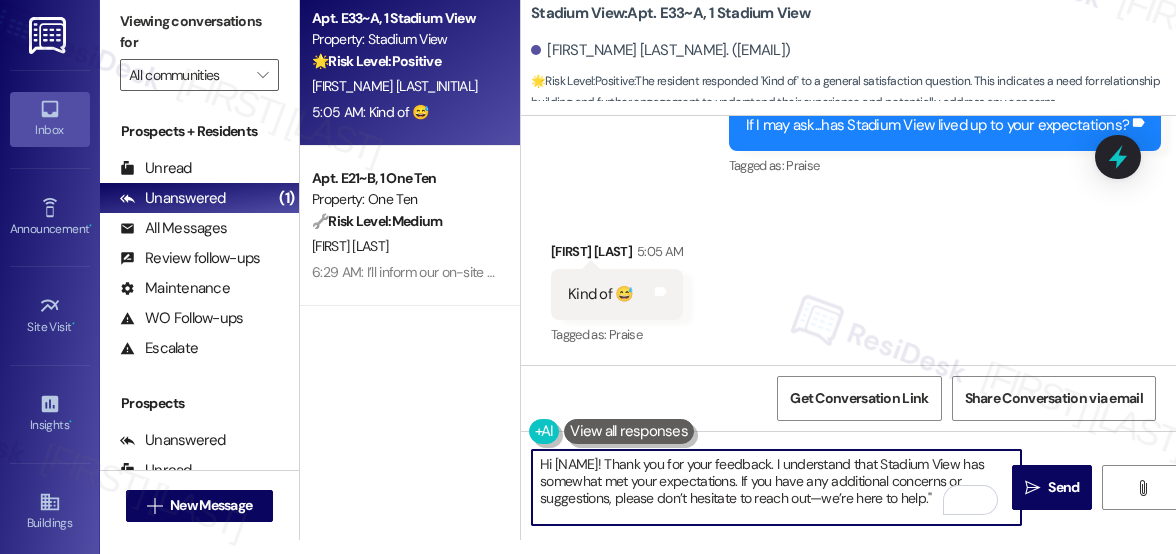 scroll, scrollTop: 16, scrollLeft: 0, axis: vertical 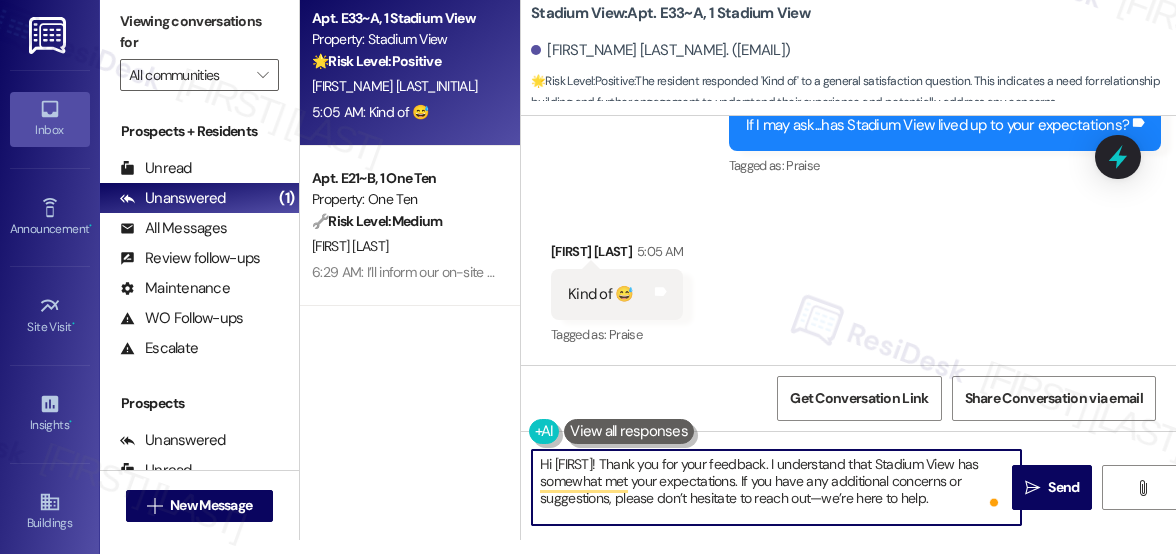 click on "Hi [FIRST]! Thank you for your feedback. I understand that Stadium View has somewhat met your expectations. If you have any additional concerns or suggestions, please don’t hesitate to reach out—we’re here to help." at bounding box center (776, 487) 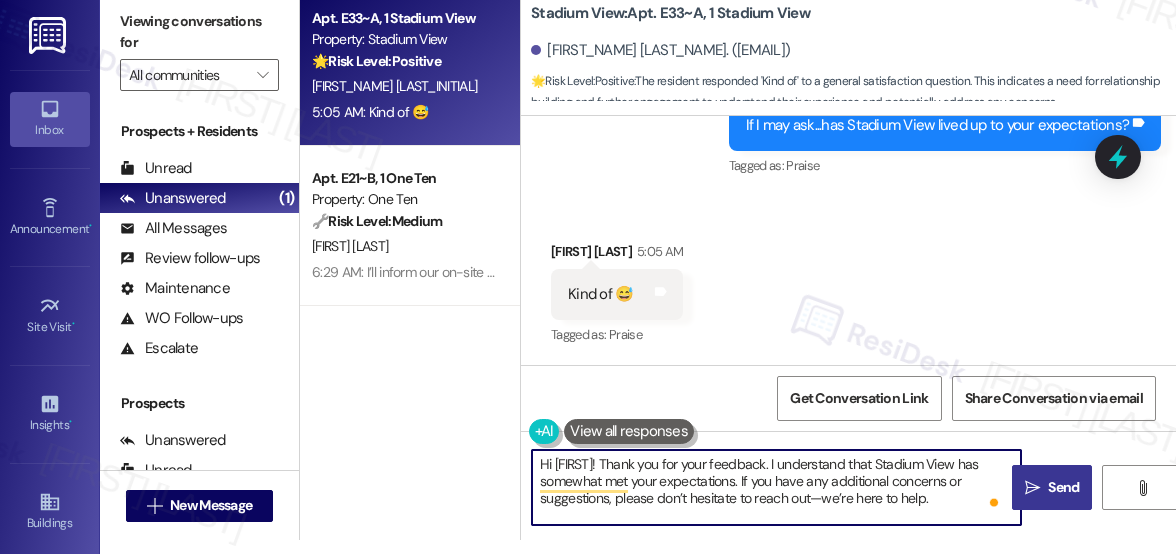 type on "Hi [FIRST]! Thank you for your feedback. I understand that Stadium View has somewhat met your expectations. If you have any additional concerns or suggestions, please don’t hesitate to reach out—we’re here to help." 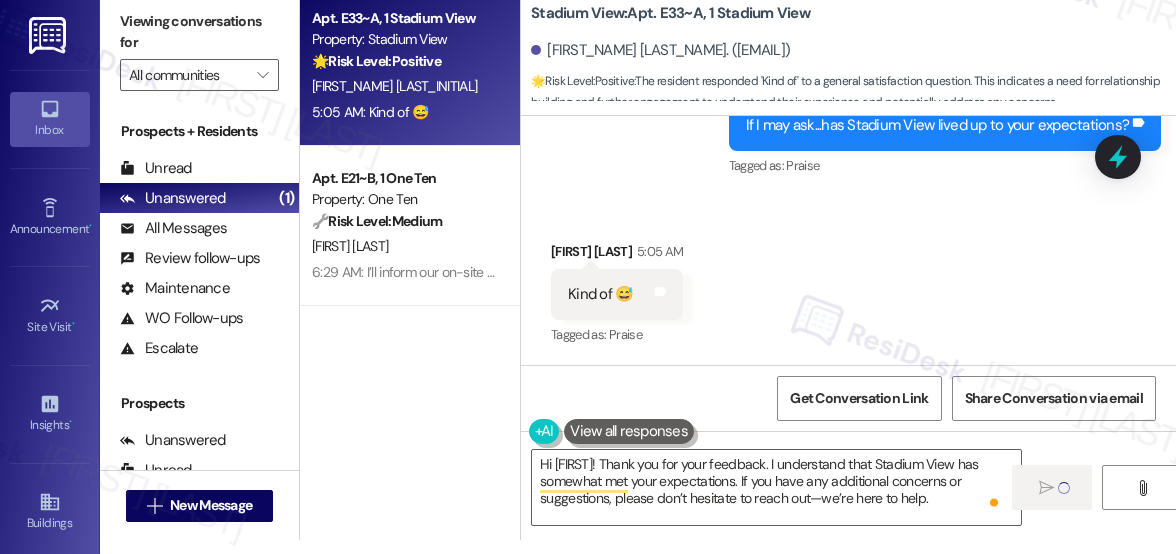 type 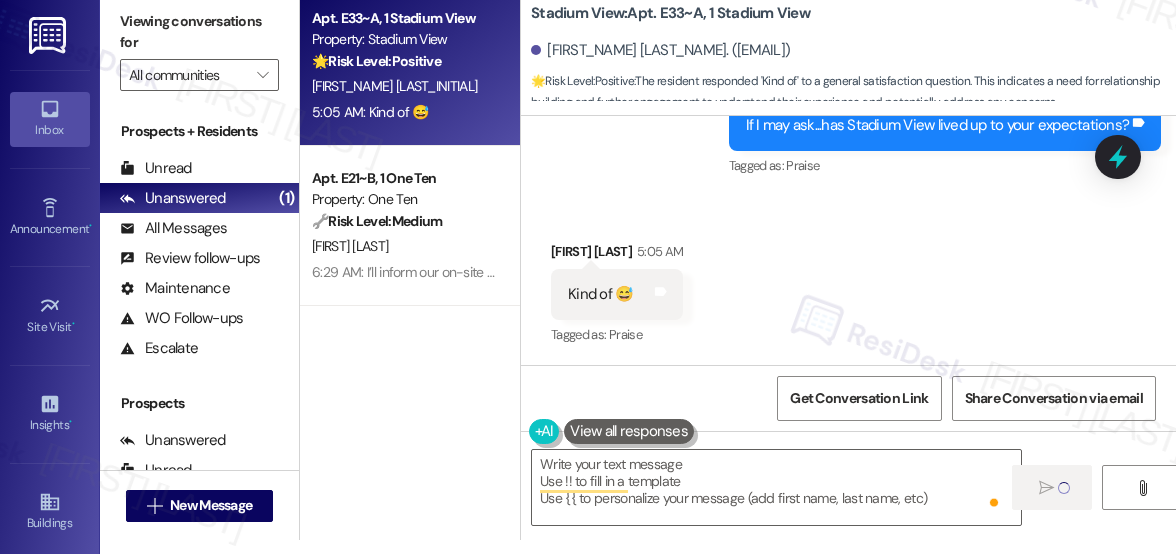 scroll, scrollTop: 0, scrollLeft: 0, axis: both 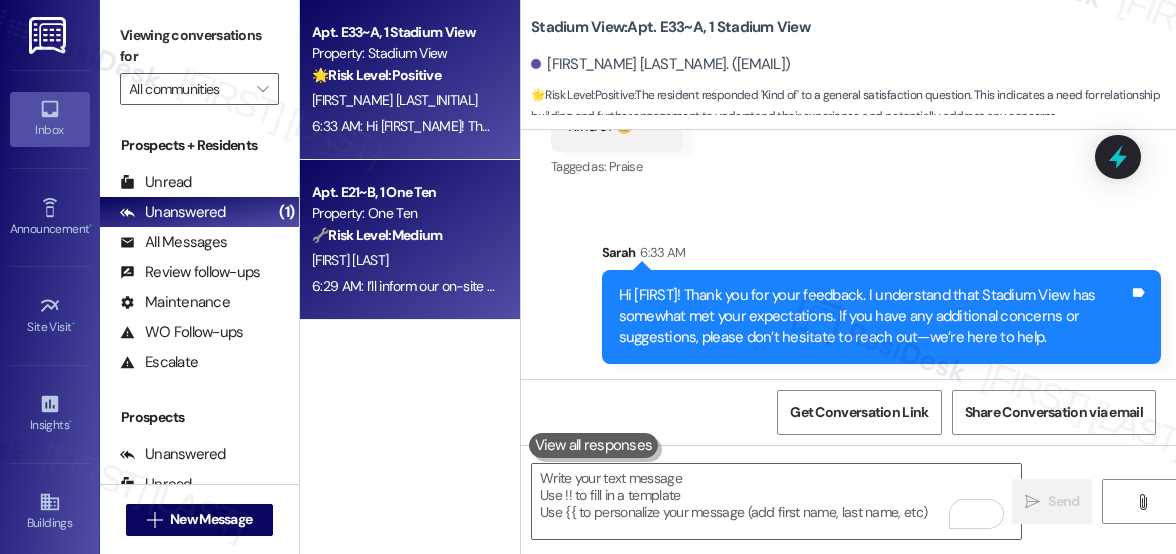 click on "🔧  Risk Level:  Medium The resident is reporting that they have not received roommate information emails, while their roommates have. This is a communication issue that needs to be resolved, but it does not pose an immediate threat or risk. It is a non-urgent request for information." at bounding box center (404, 235) 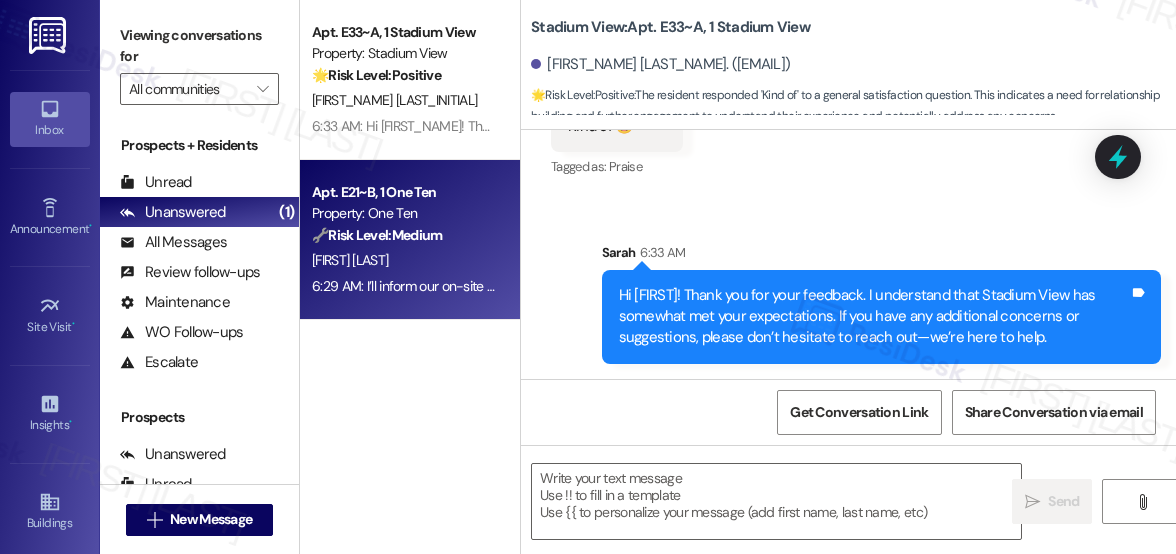 type on "Fetching suggested responses. Please feel free to read through the conversation in the meantime." 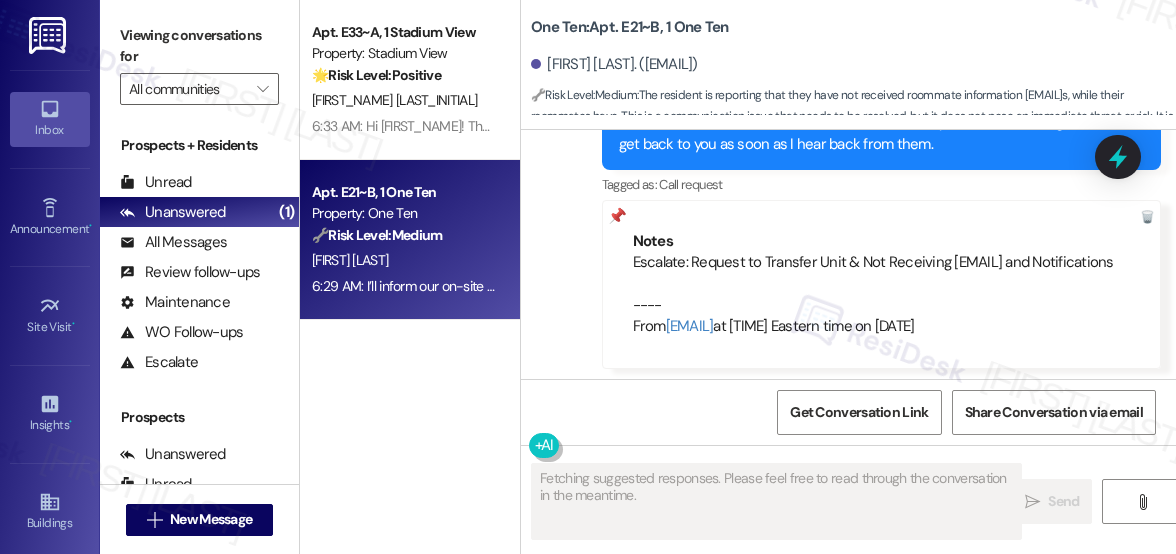 scroll, scrollTop: 4714, scrollLeft: 0, axis: vertical 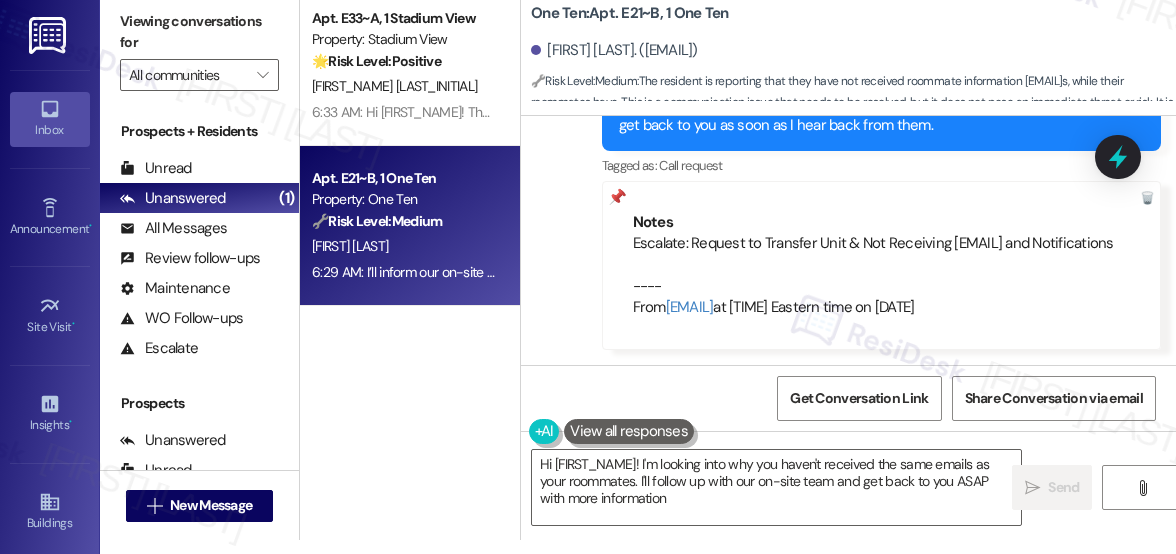 type on "Hi [FIRST_NAME]! I'm looking into why you haven't received the same emails as your roommates. I'll follow up with our on-site team and get back to you ASAP with more information!" 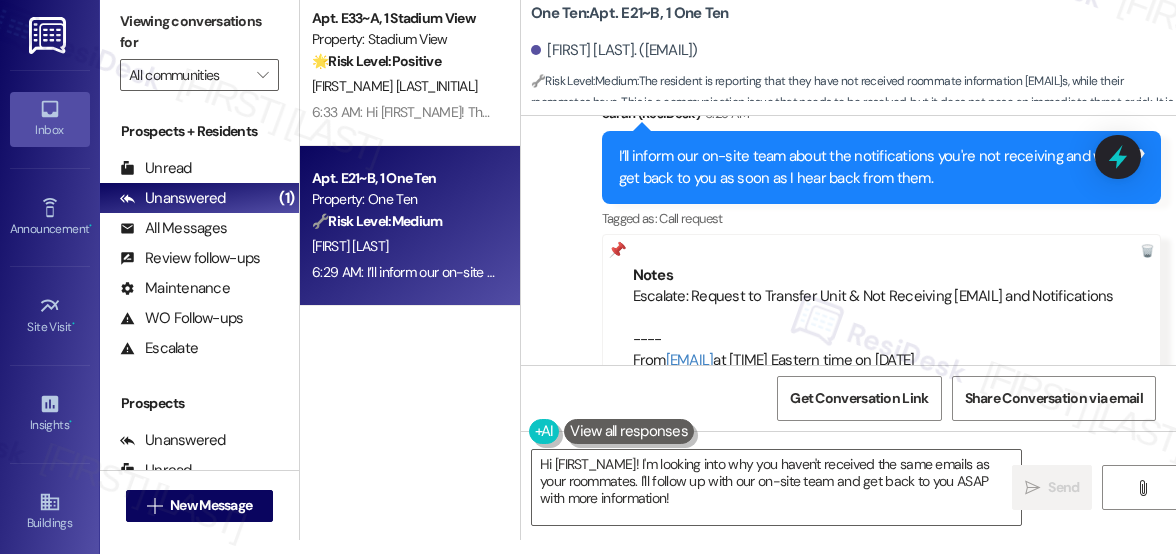 scroll, scrollTop: 4343, scrollLeft: 0, axis: vertical 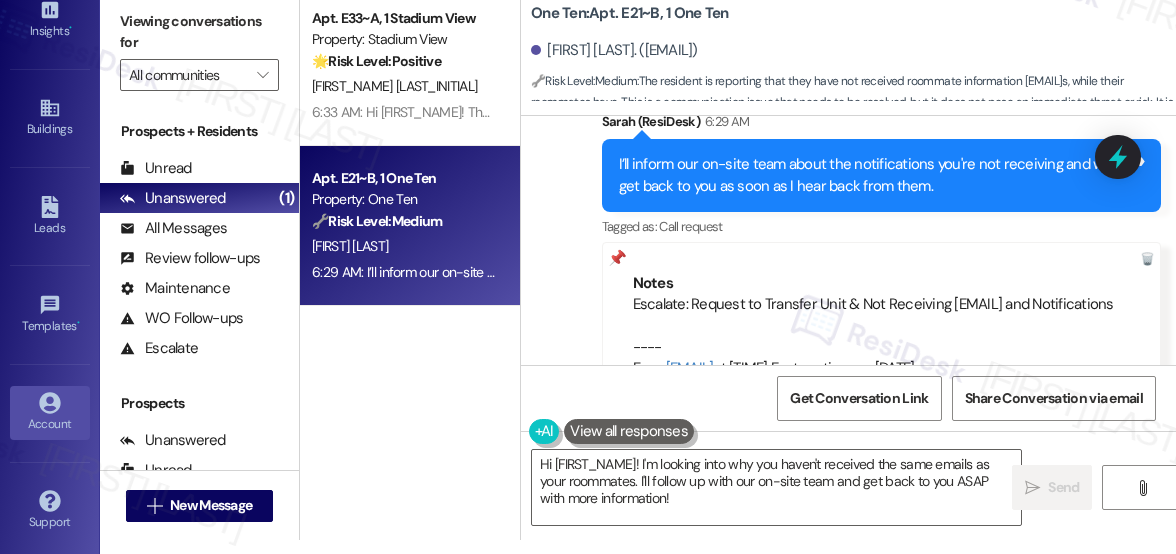 click on "Account" at bounding box center (50, 413) 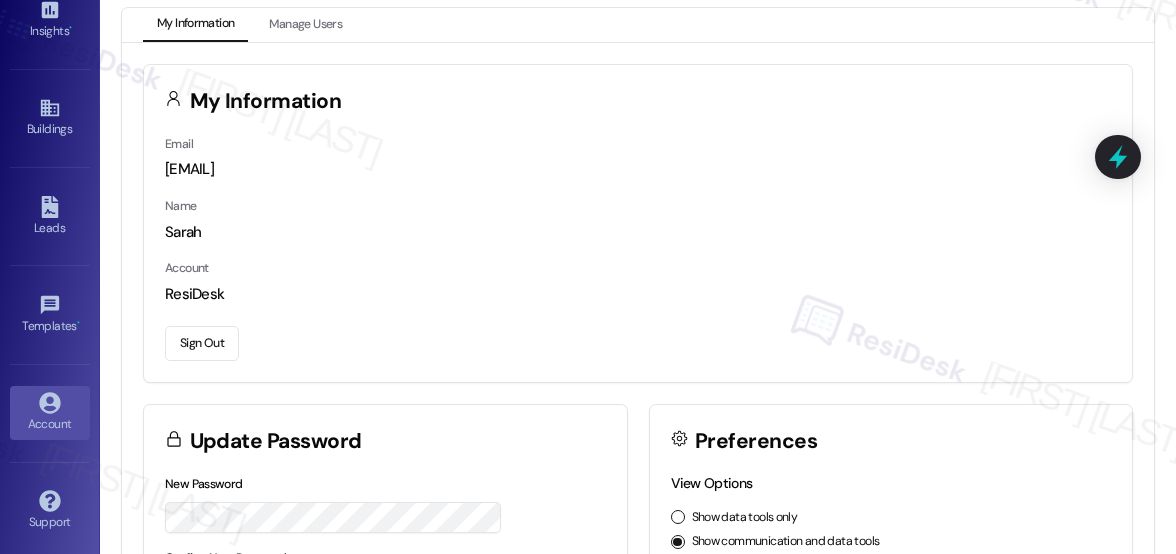click on "Sign Out" at bounding box center [202, 343] 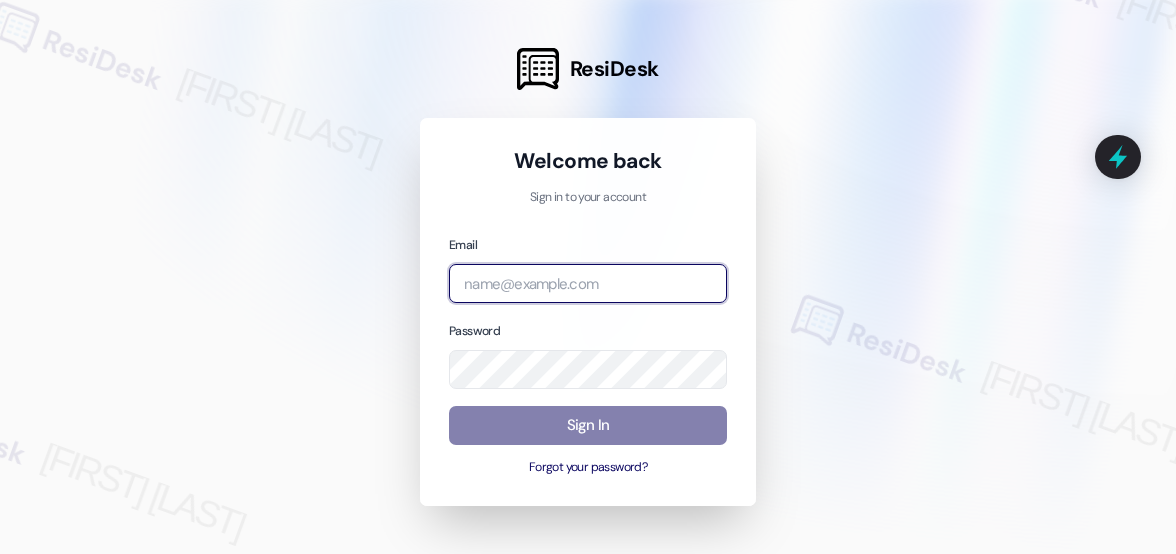 click at bounding box center [588, 283] 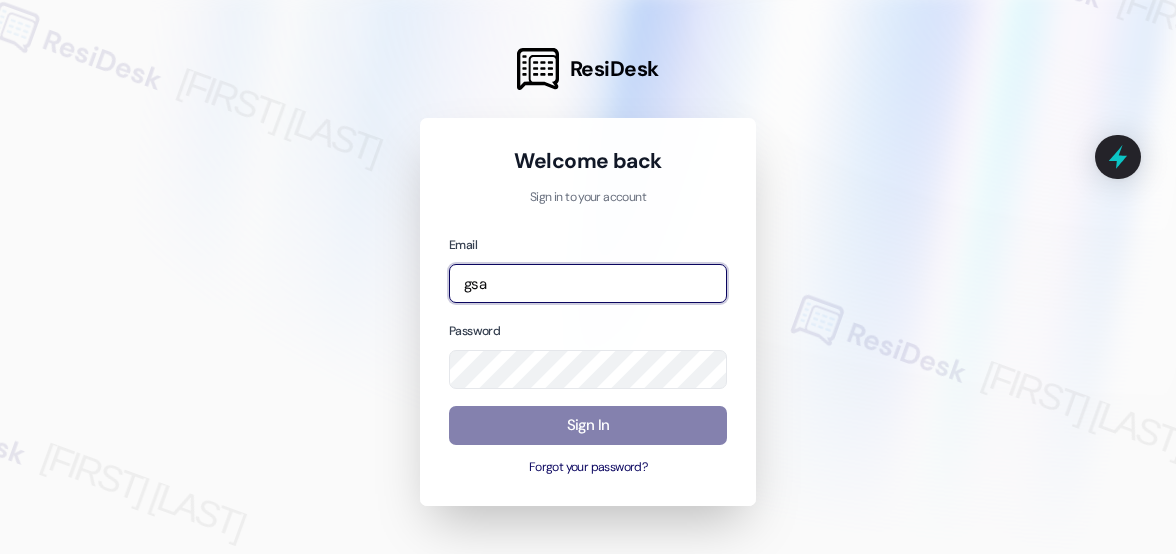 type on "[EMAIL]" 